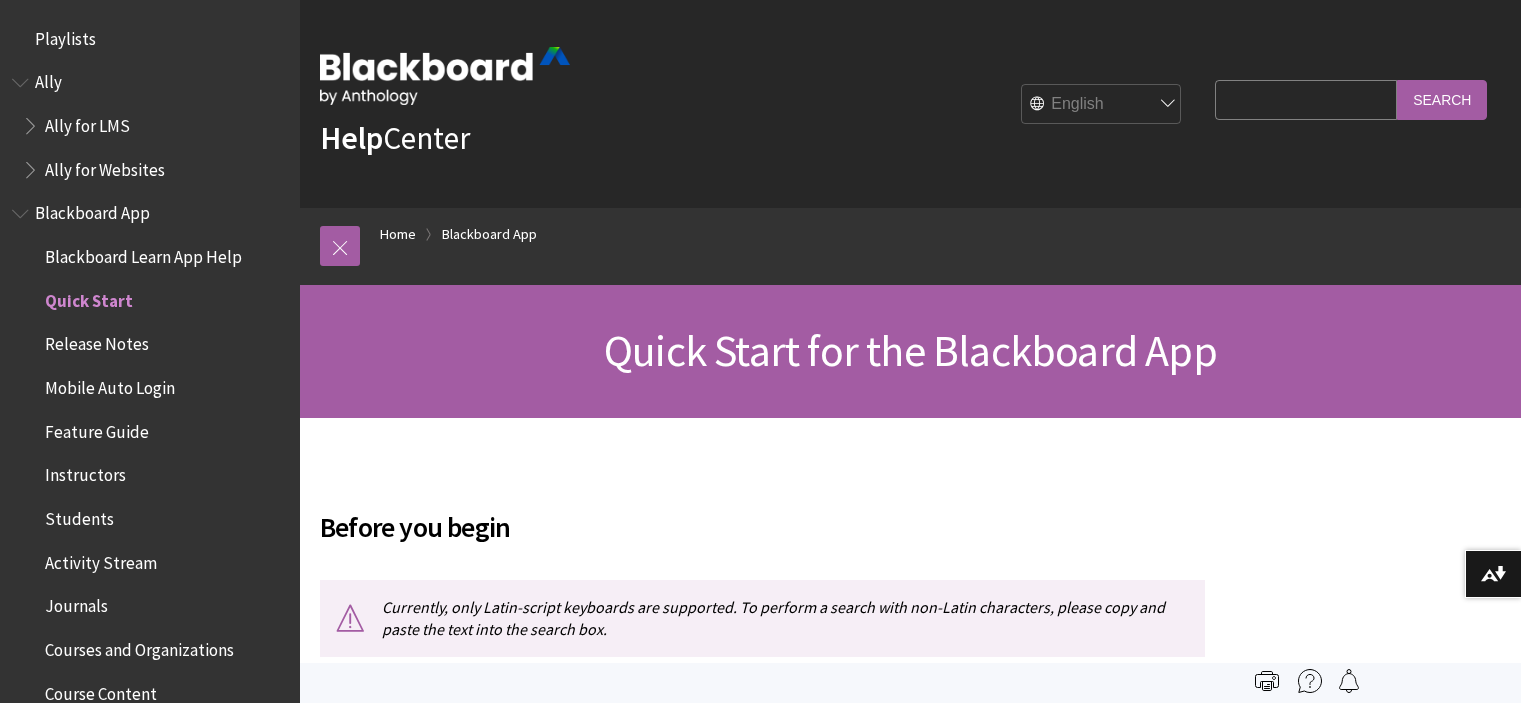 scroll, scrollTop: 0, scrollLeft: 0, axis: both 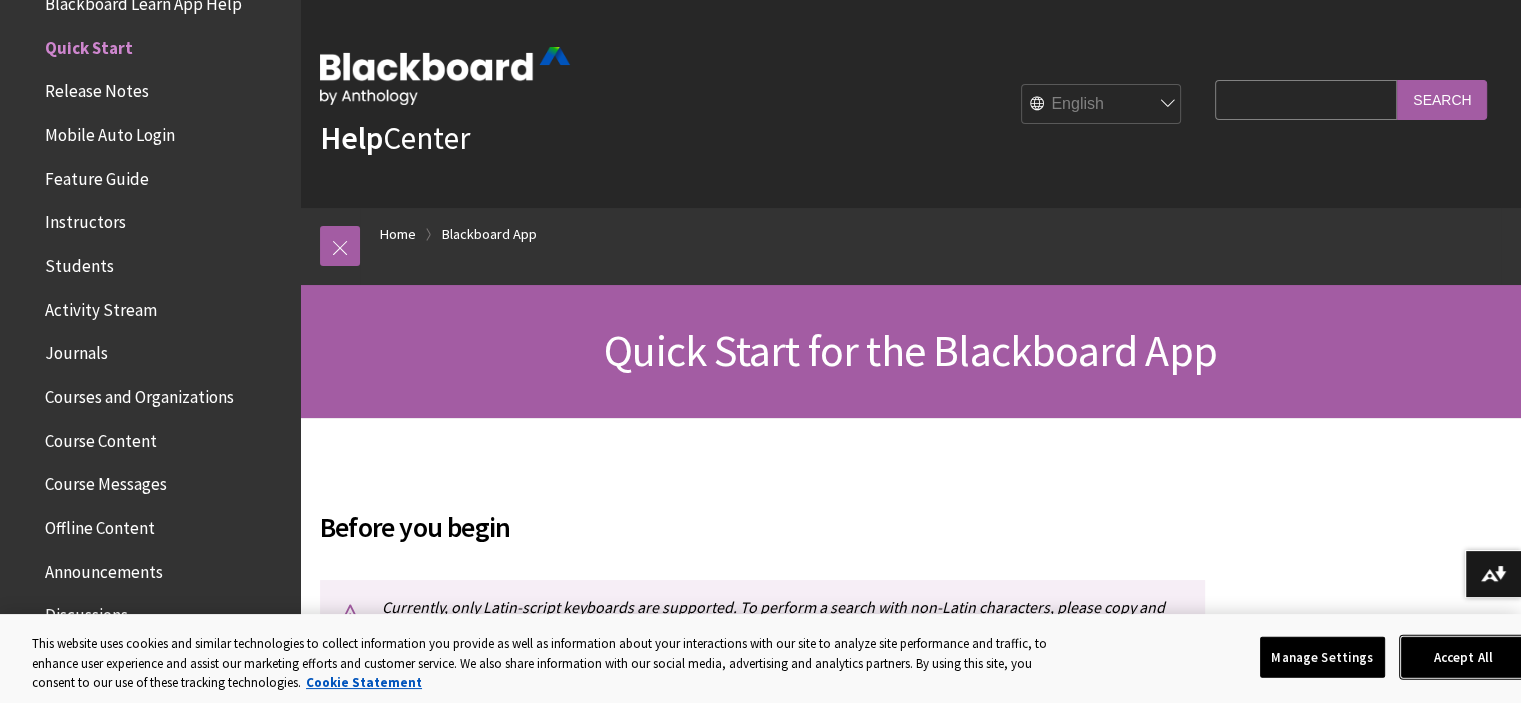 click on "Accept All" at bounding box center (1463, 657) 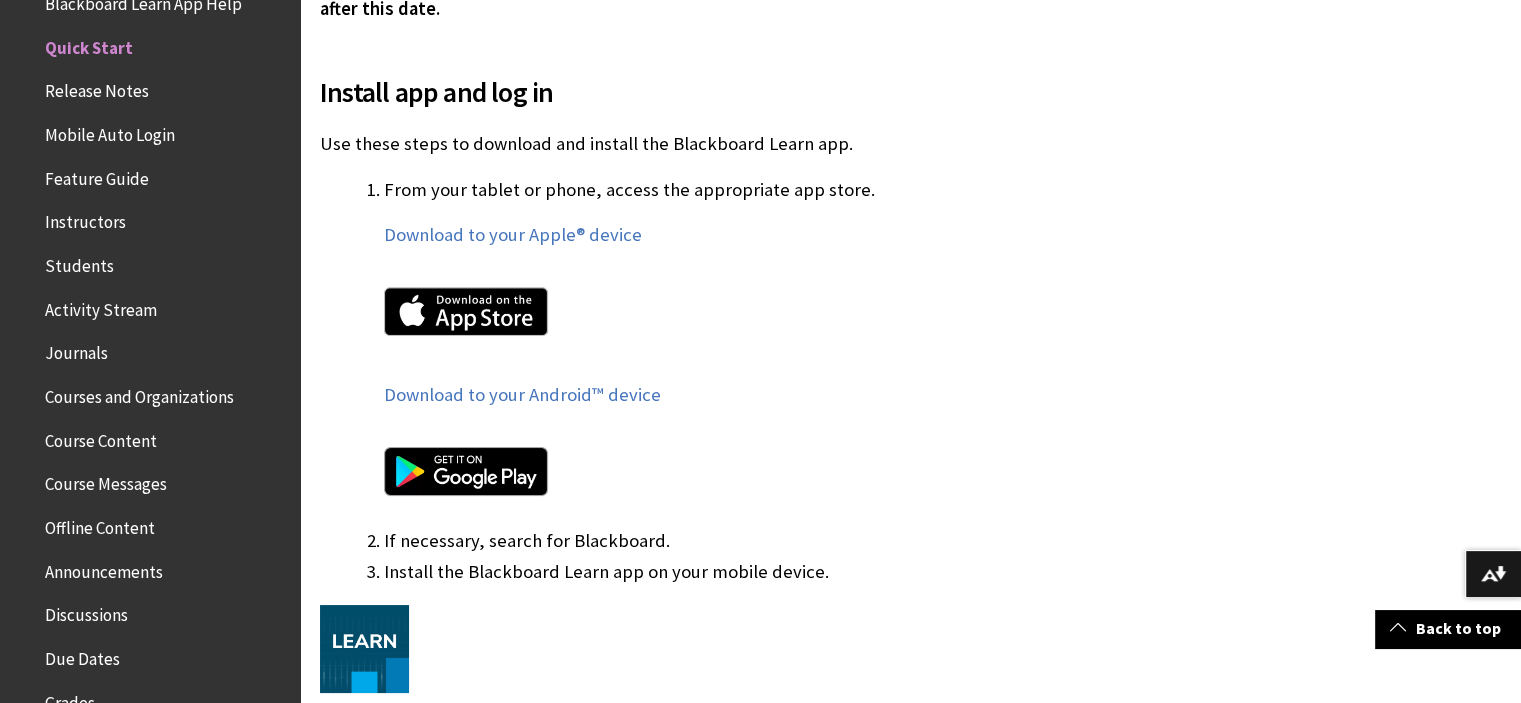 scroll, scrollTop: 1042, scrollLeft: 0, axis: vertical 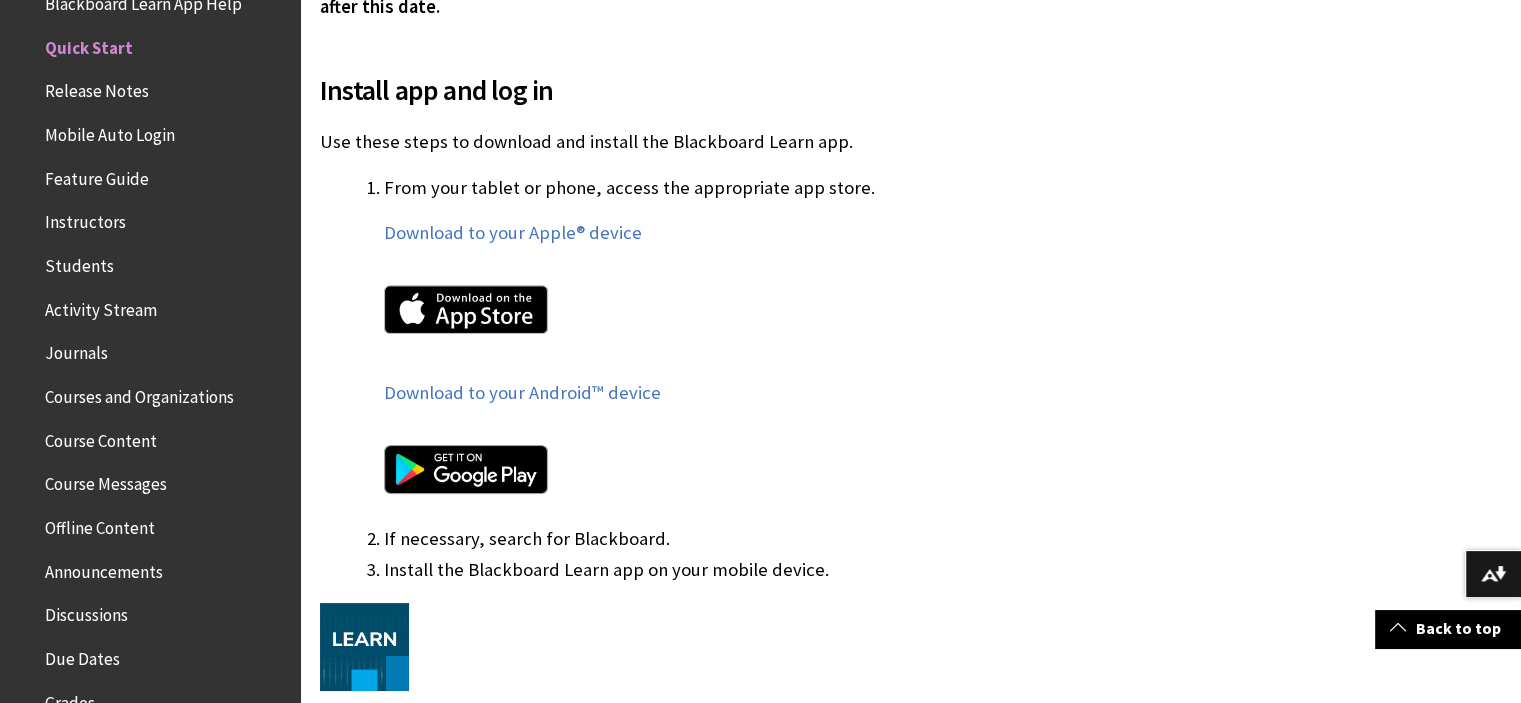 click at bounding box center (466, 469) 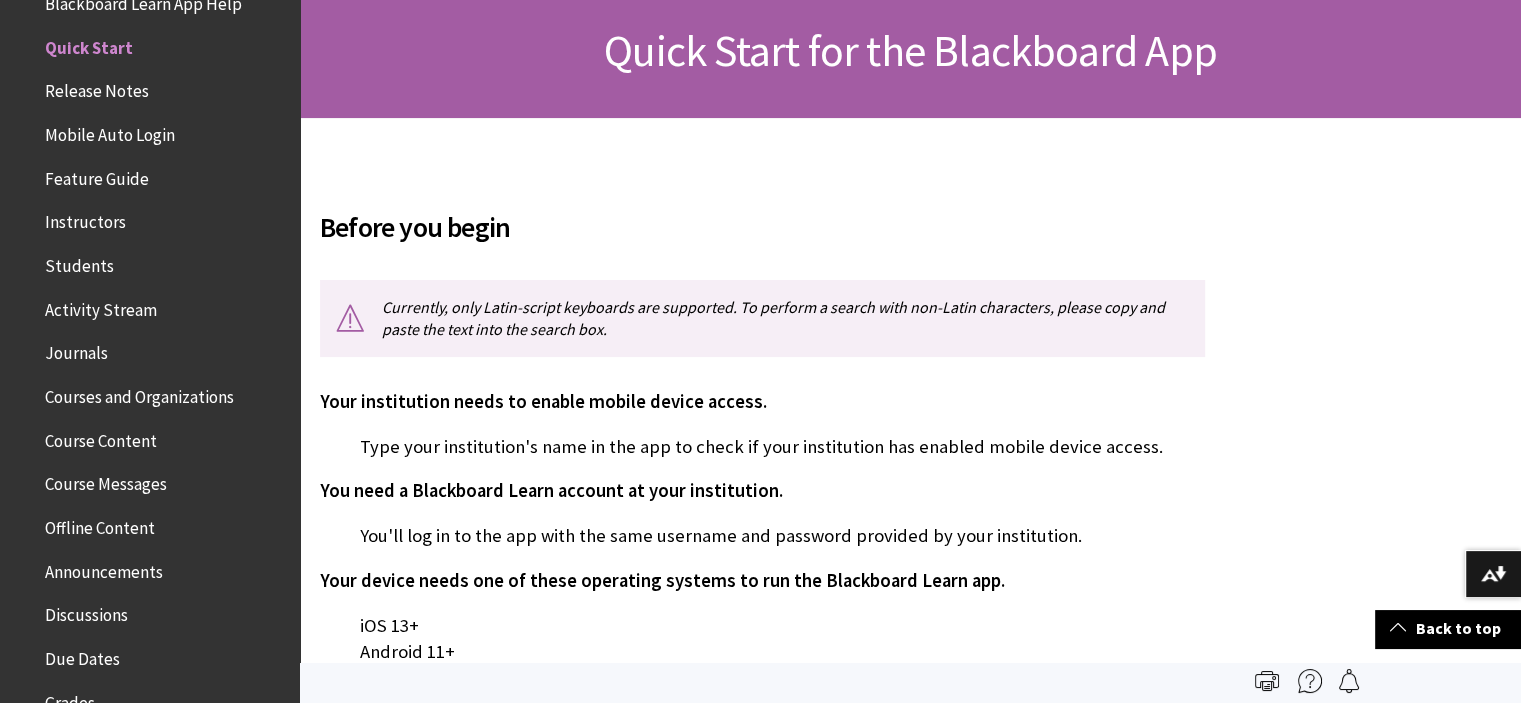 scroll, scrollTop: 0, scrollLeft: 0, axis: both 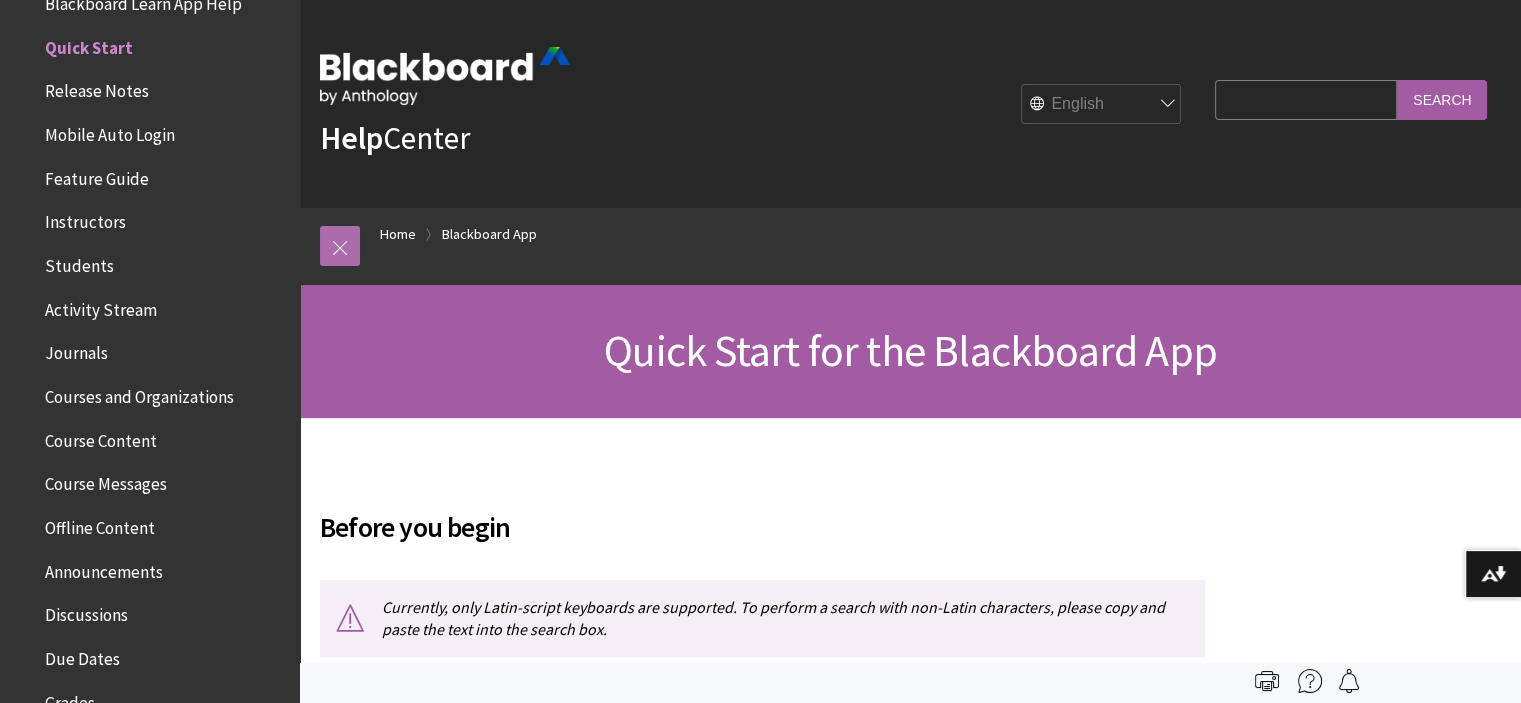 click at bounding box center [340, 246] 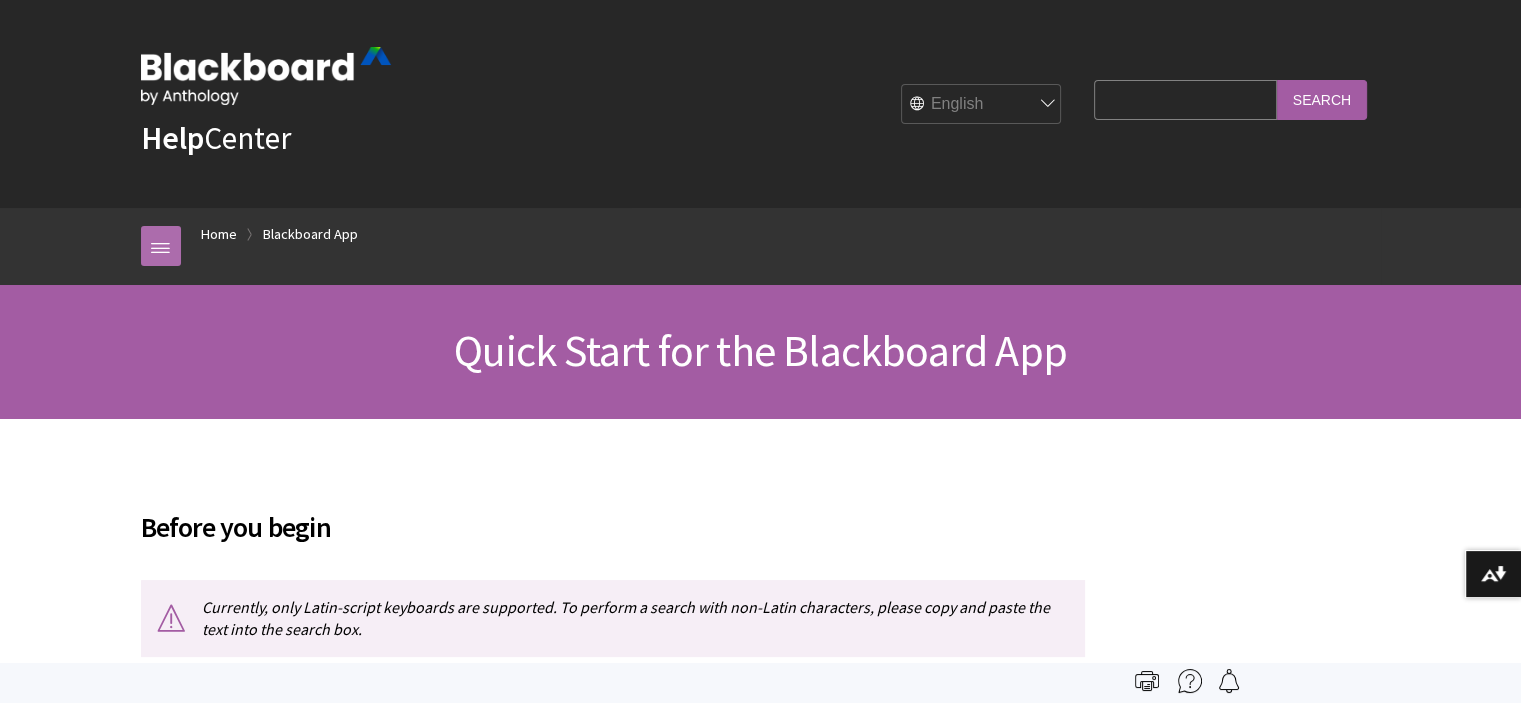 click at bounding box center [161, 246] 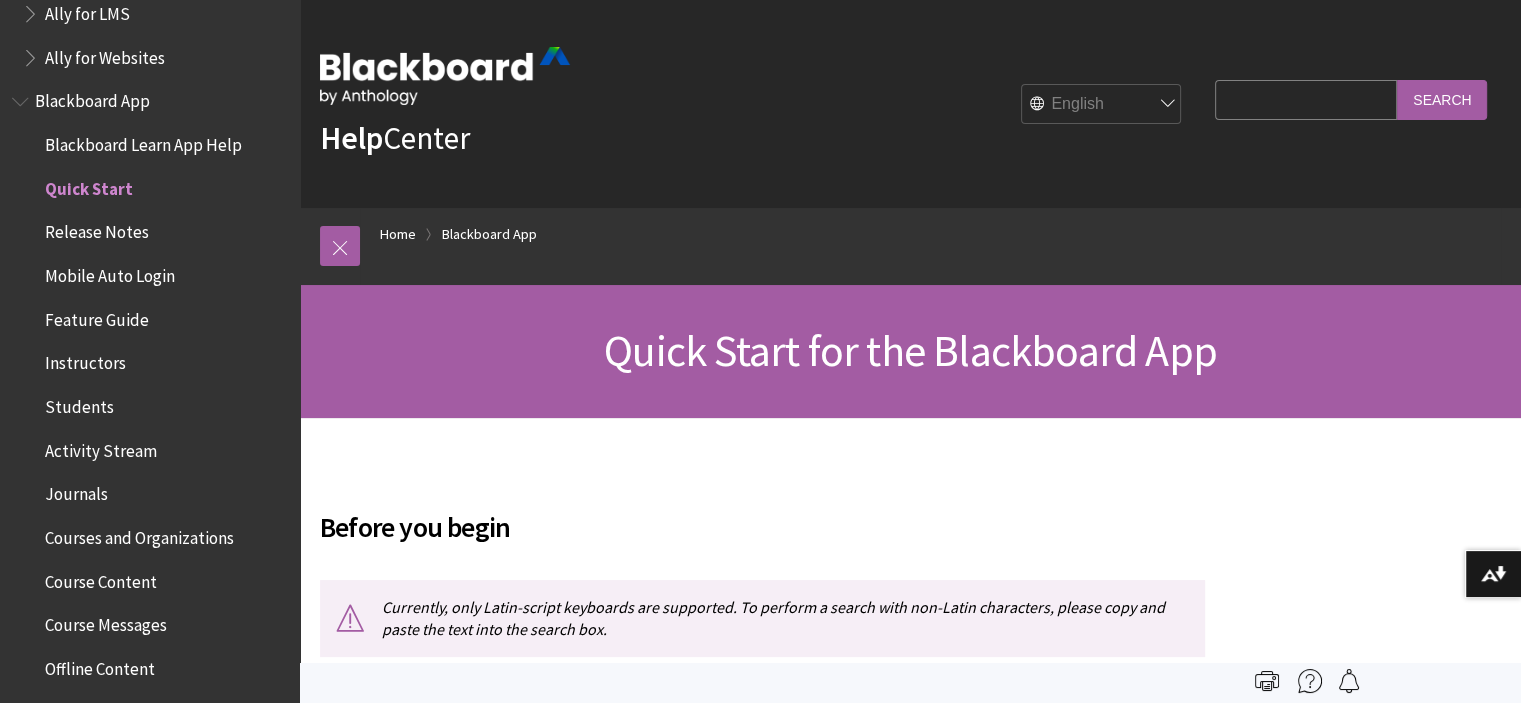 scroll, scrollTop: 112, scrollLeft: 0, axis: vertical 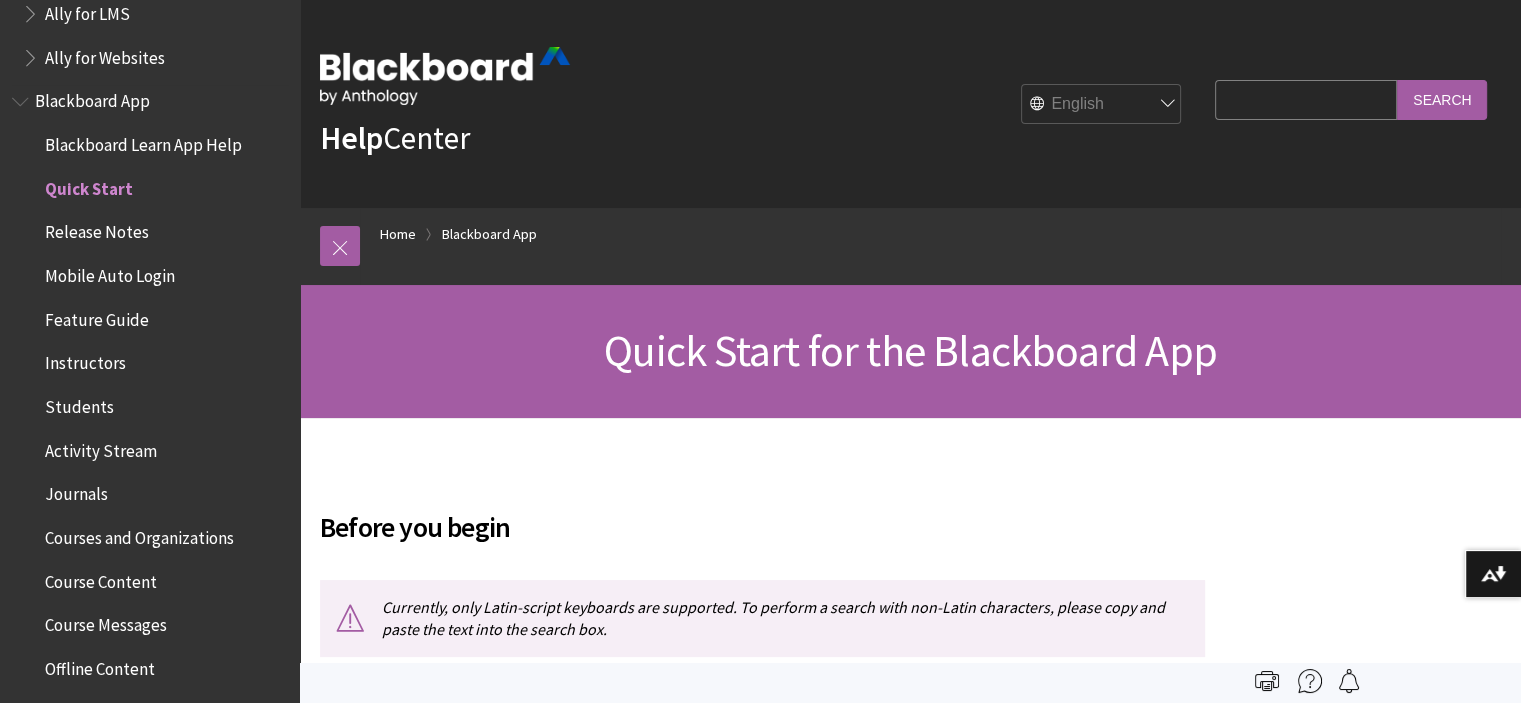click on "Quick Start" at bounding box center [89, 185] 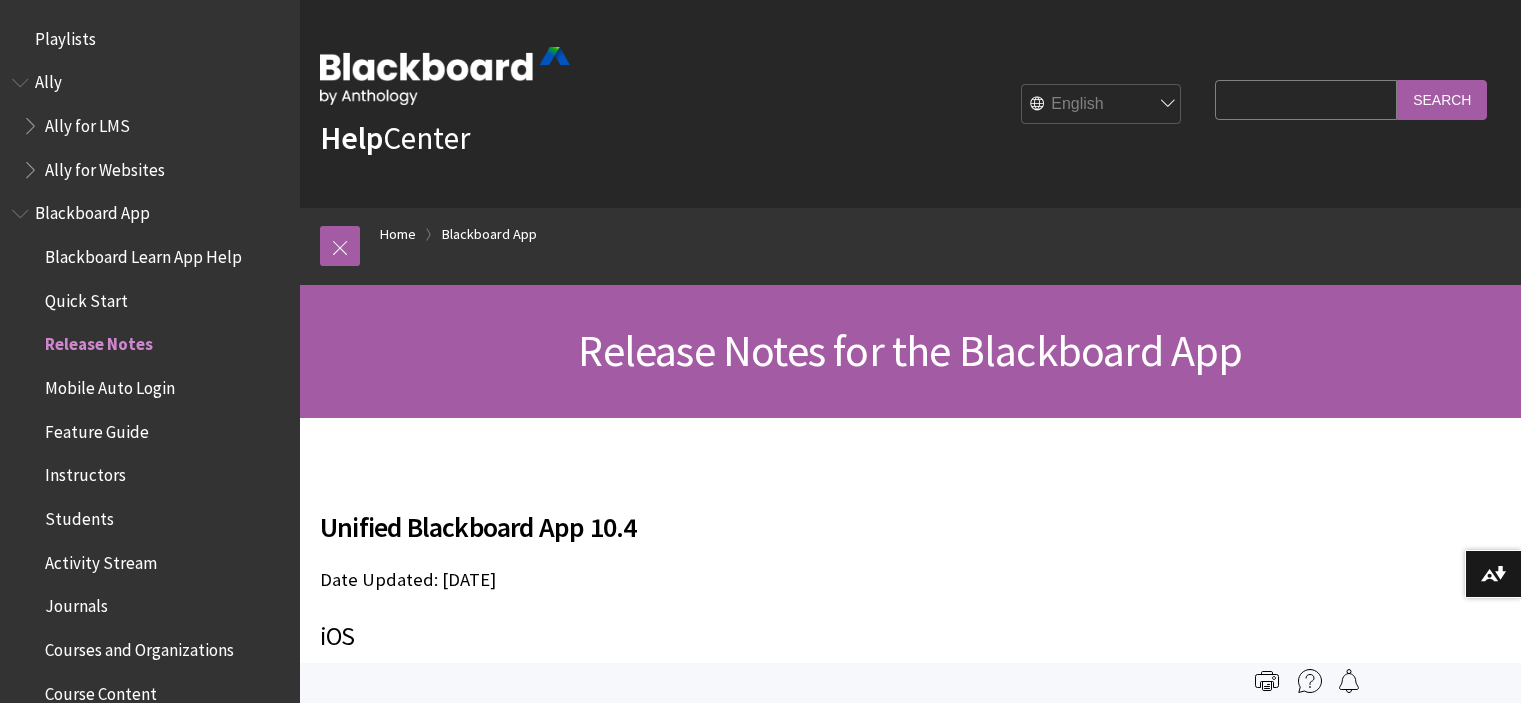 scroll, scrollTop: 0, scrollLeft: 0, axis: both 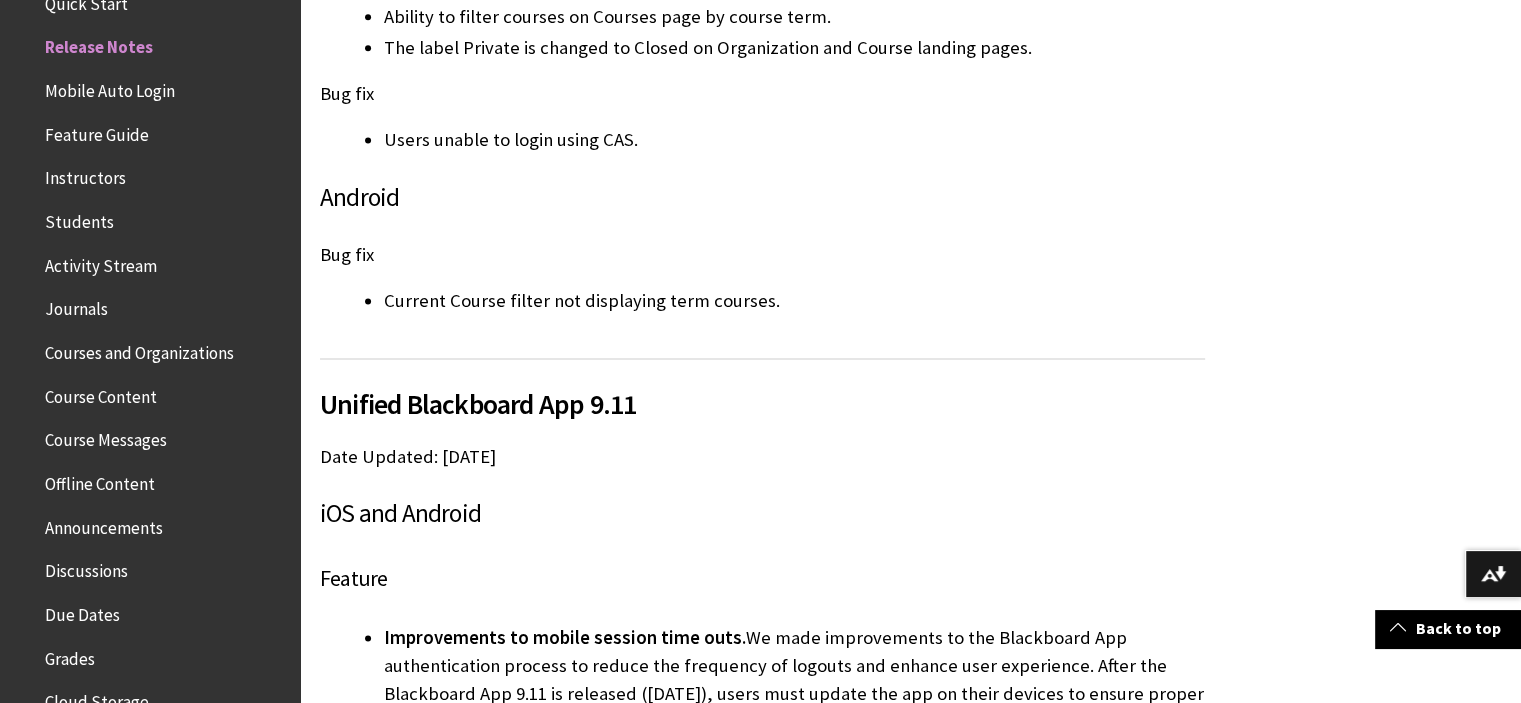 click on "Mobile Auto Login" at bounding box center [110, 87] 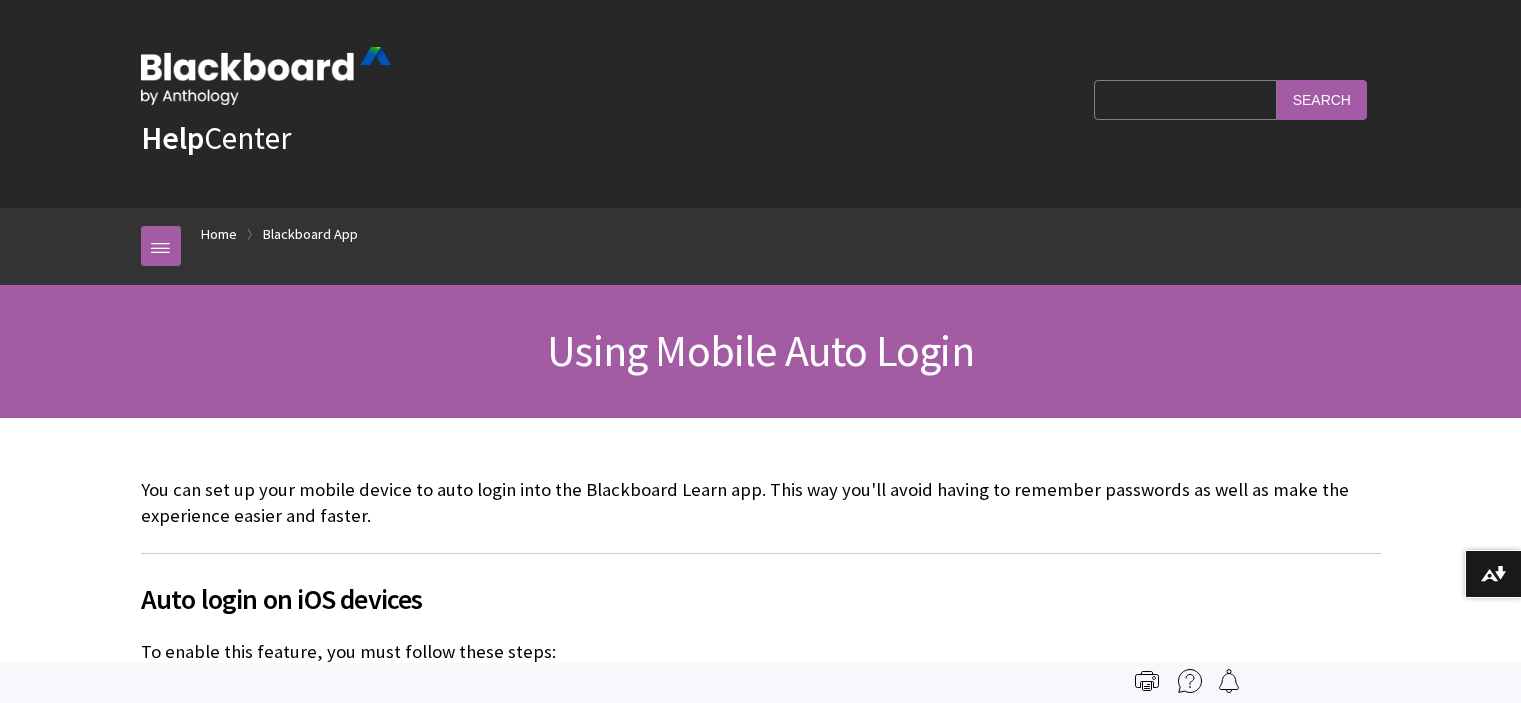 scroll, scrollTop: 0, scrollLeft: 0, axis: both 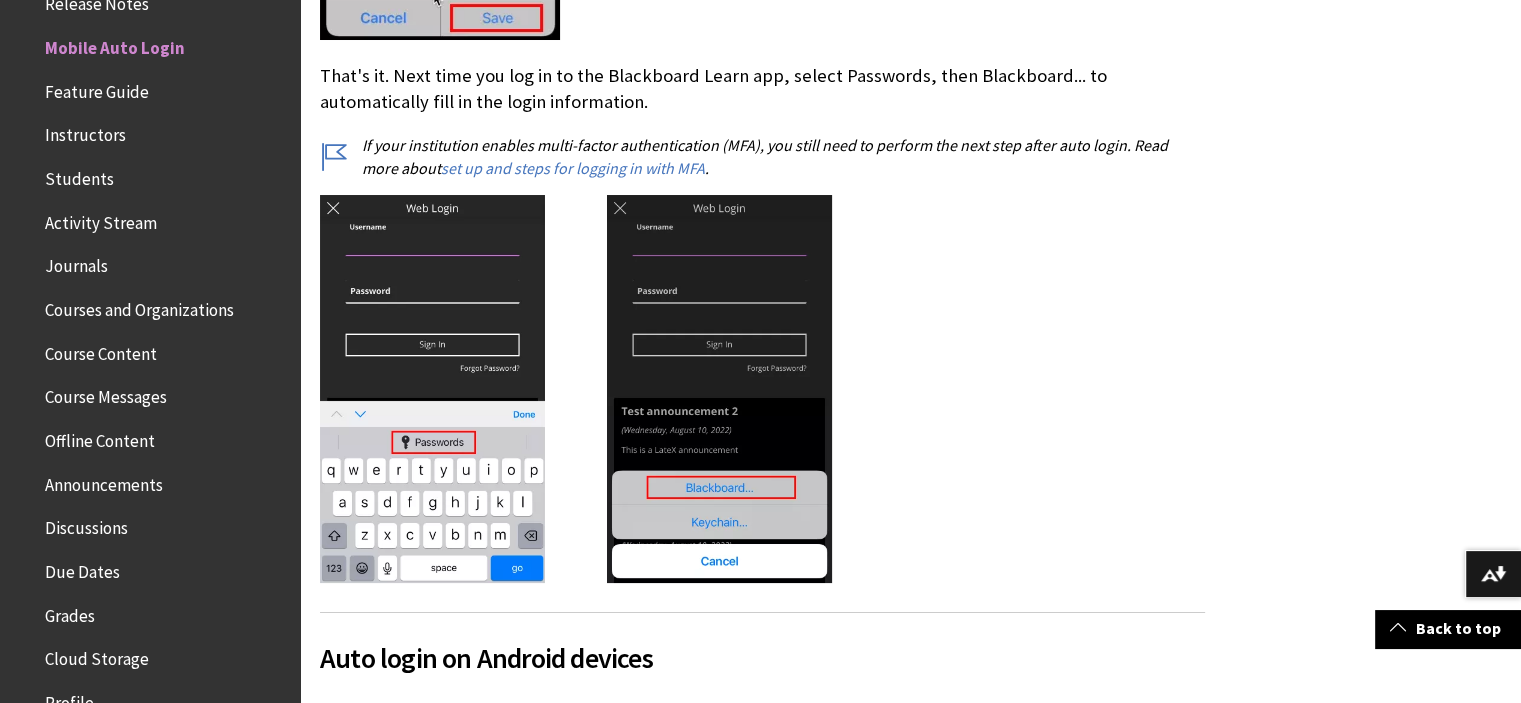 drag, startPoint x: 555, startPoint y: 383, endPoint x: 581, endPoint y: 302, distance: 85.07056 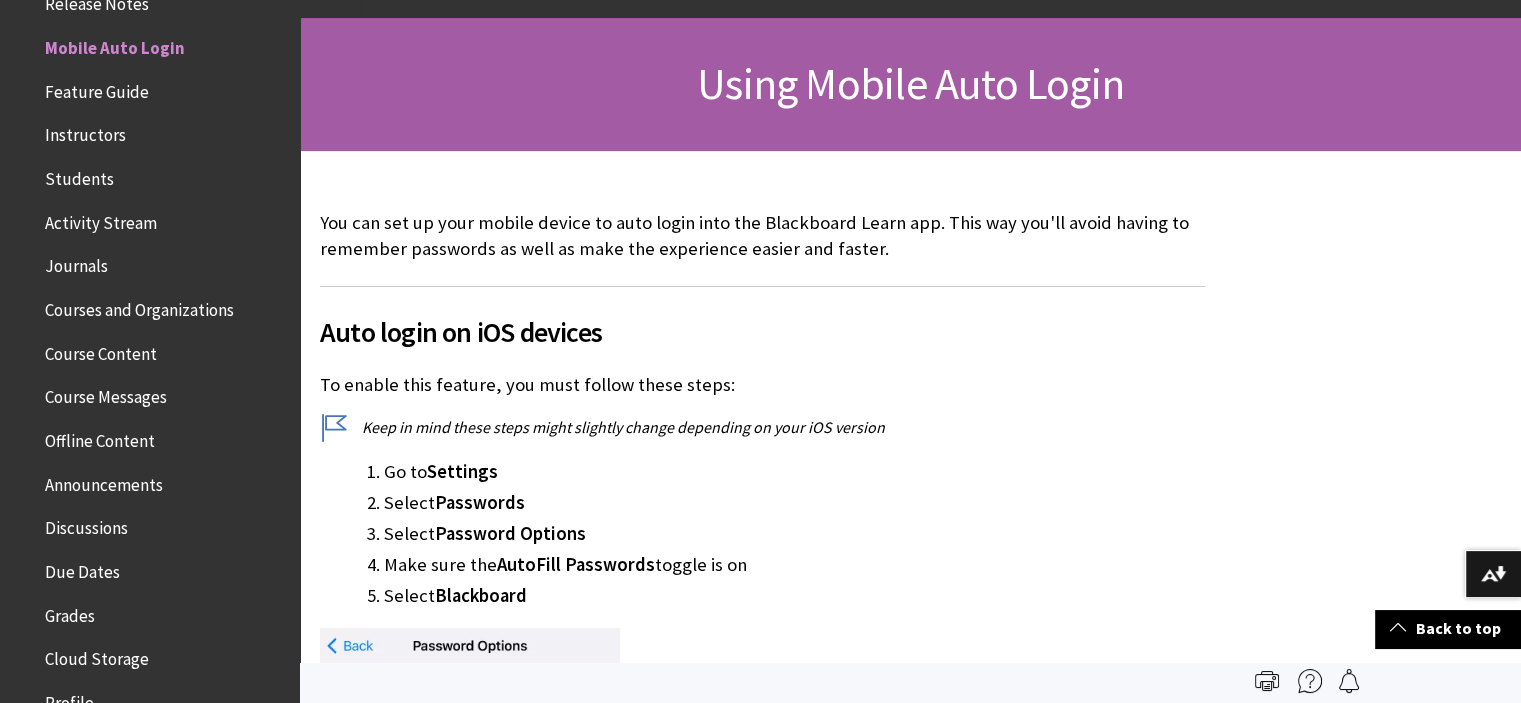 scroll, scrollTop: 0, scrollLeft: 0, axis: both 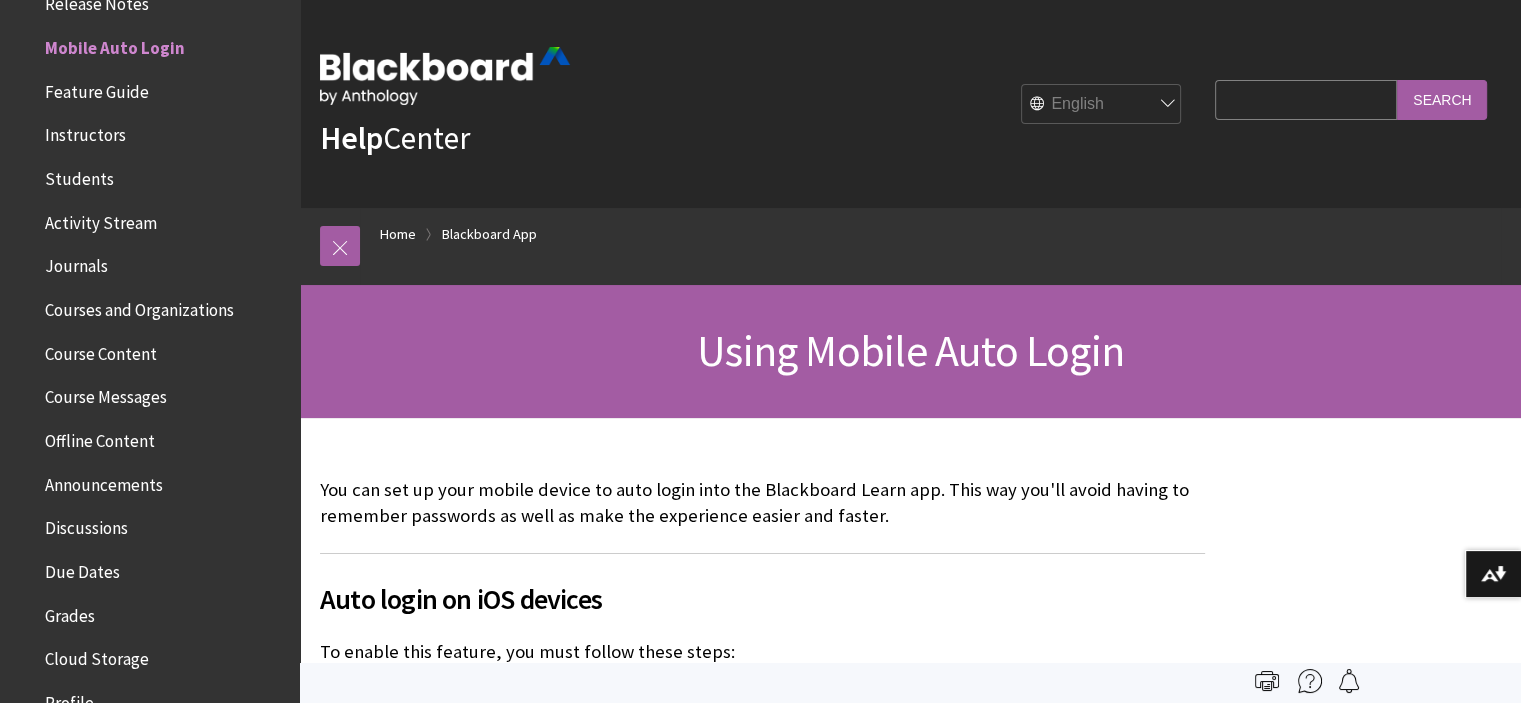 click on "Feature Guide" at bounding box center (97, 88) 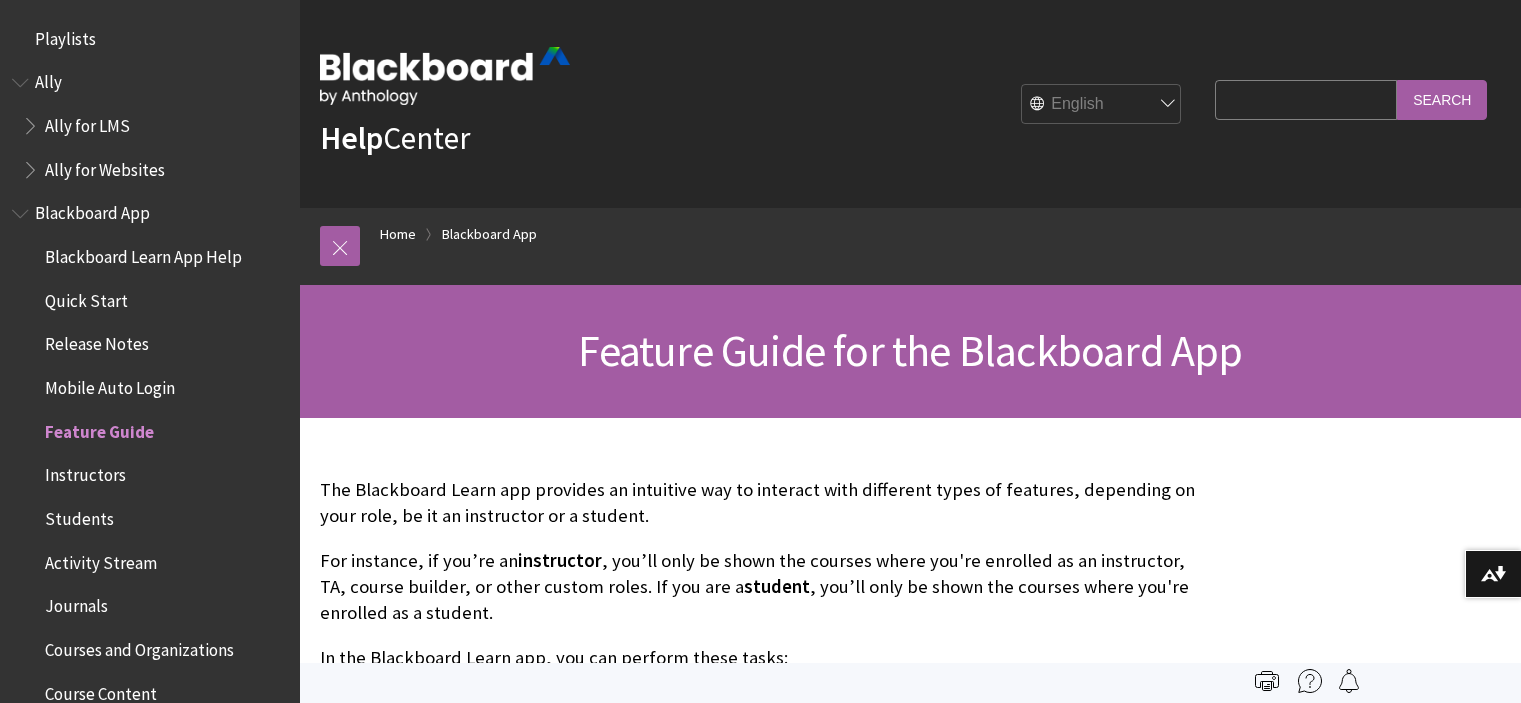 scroll, scrollTop: 0, scrollLeft: 0, axis: both 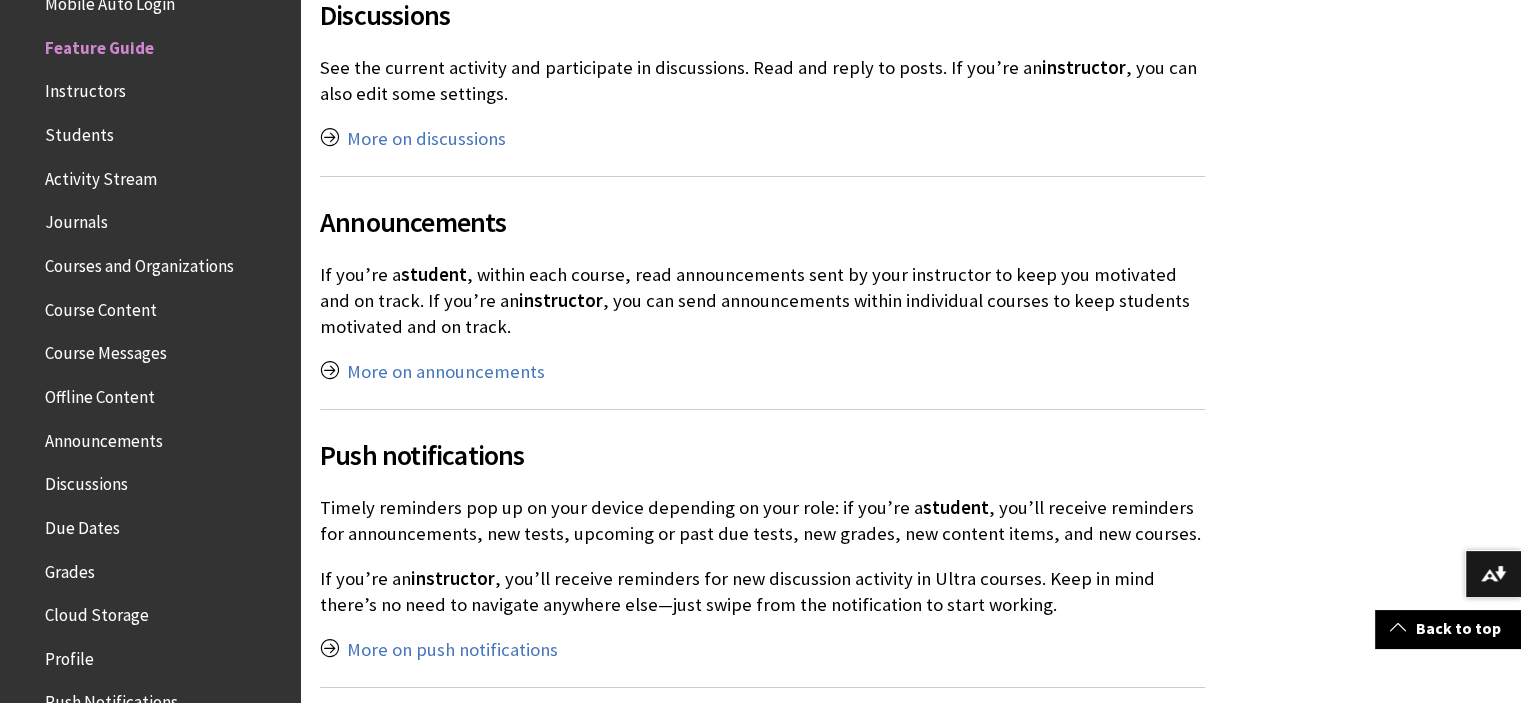 click on "Instructors" at bounding box center (85, 88) 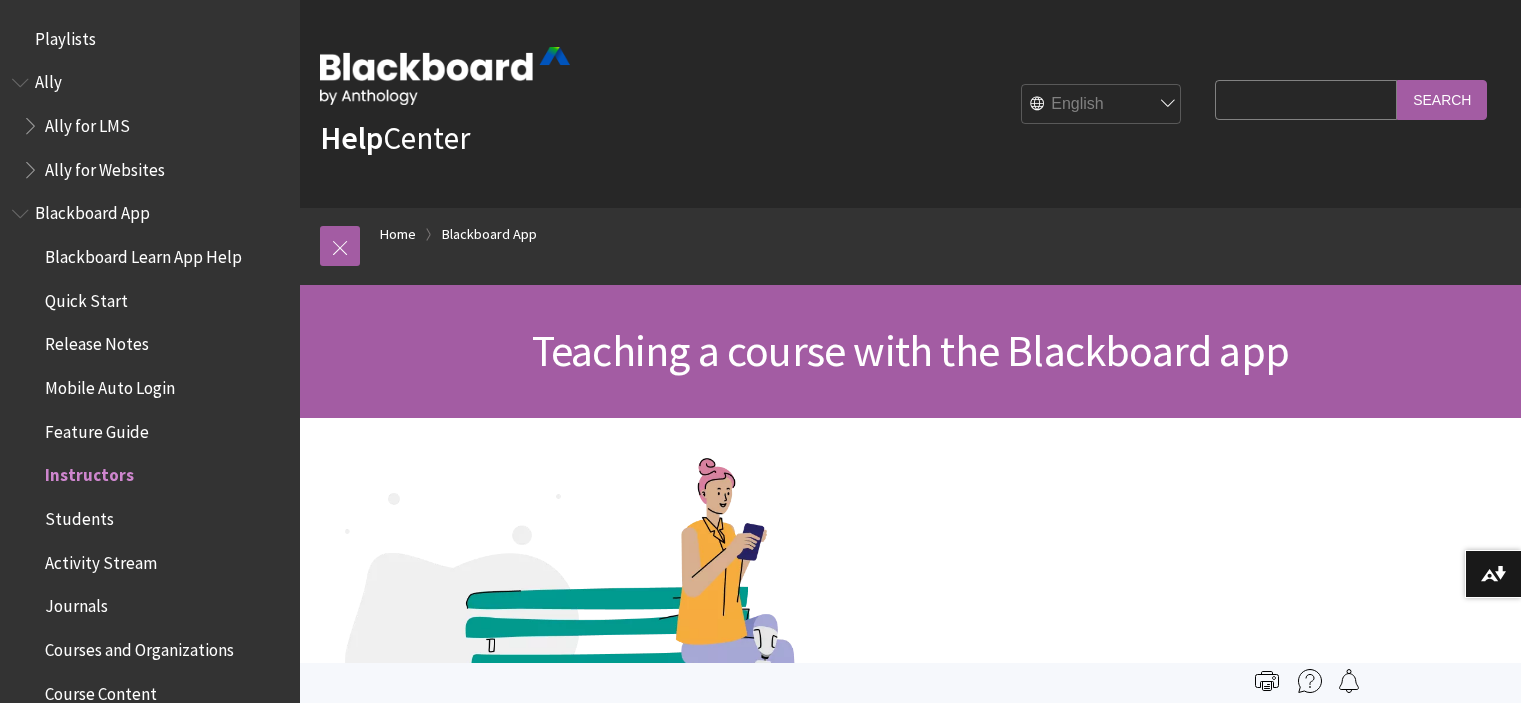 scroll, scrollTop: 0, scrollLeft: 0, axis: both 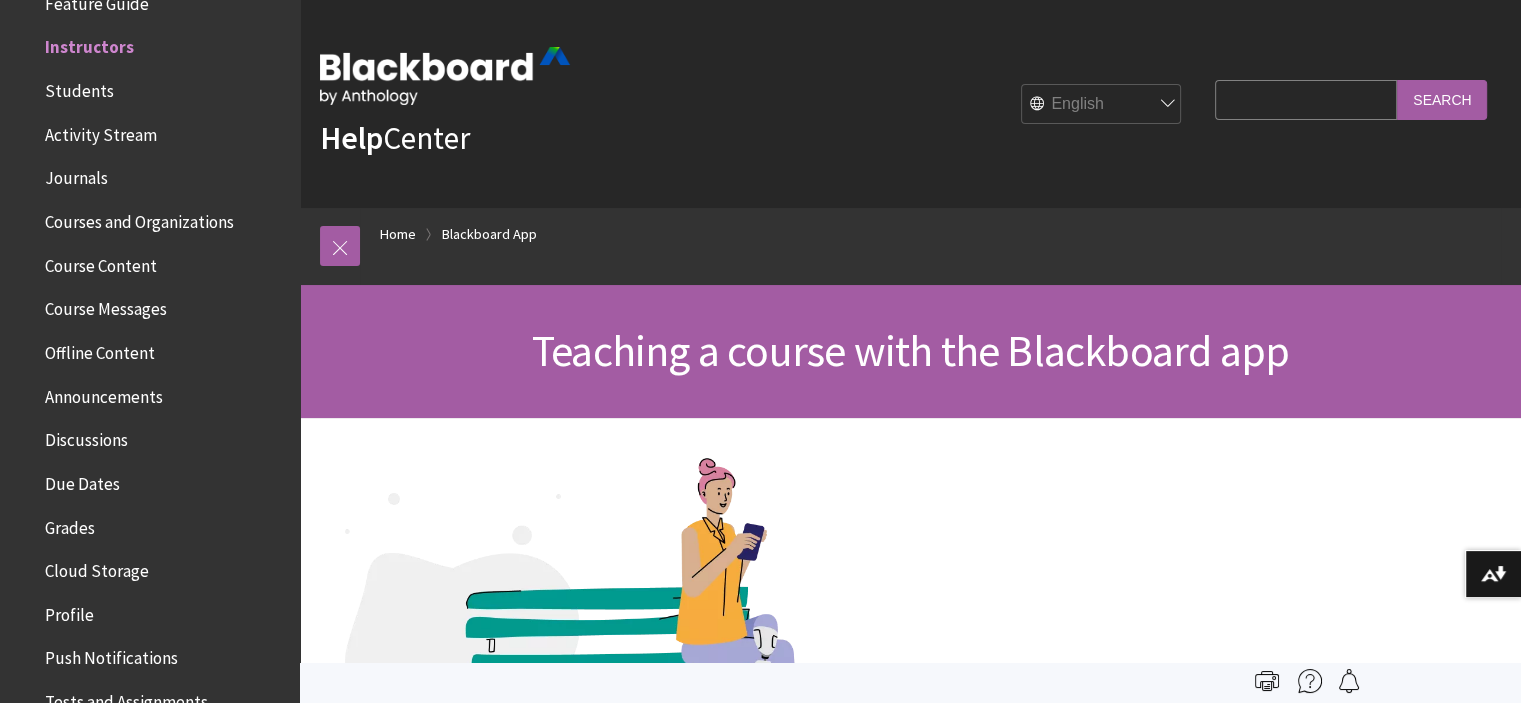 click on "Students" at bounding box center (79, 87) 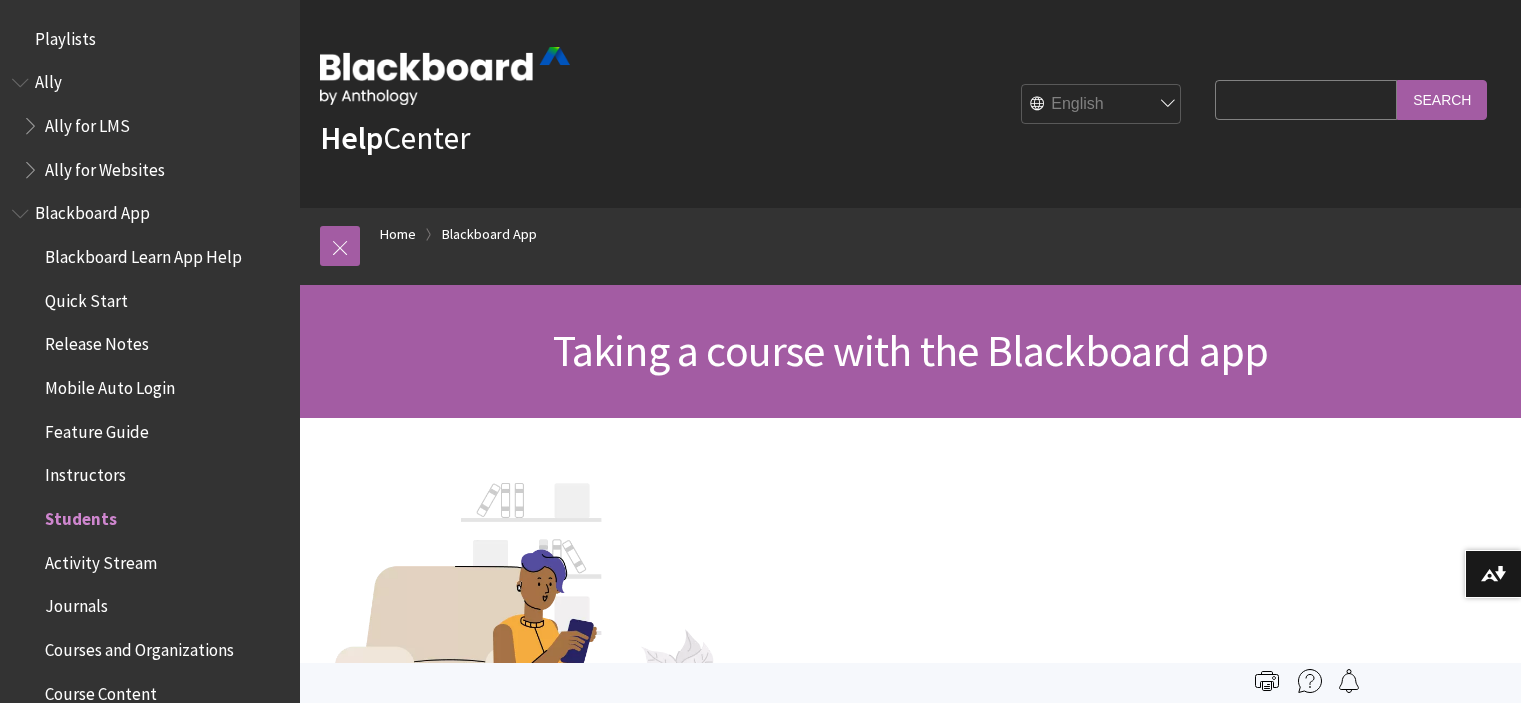scroll, scrollTop: 0, scrollLeft: 0, axis: both 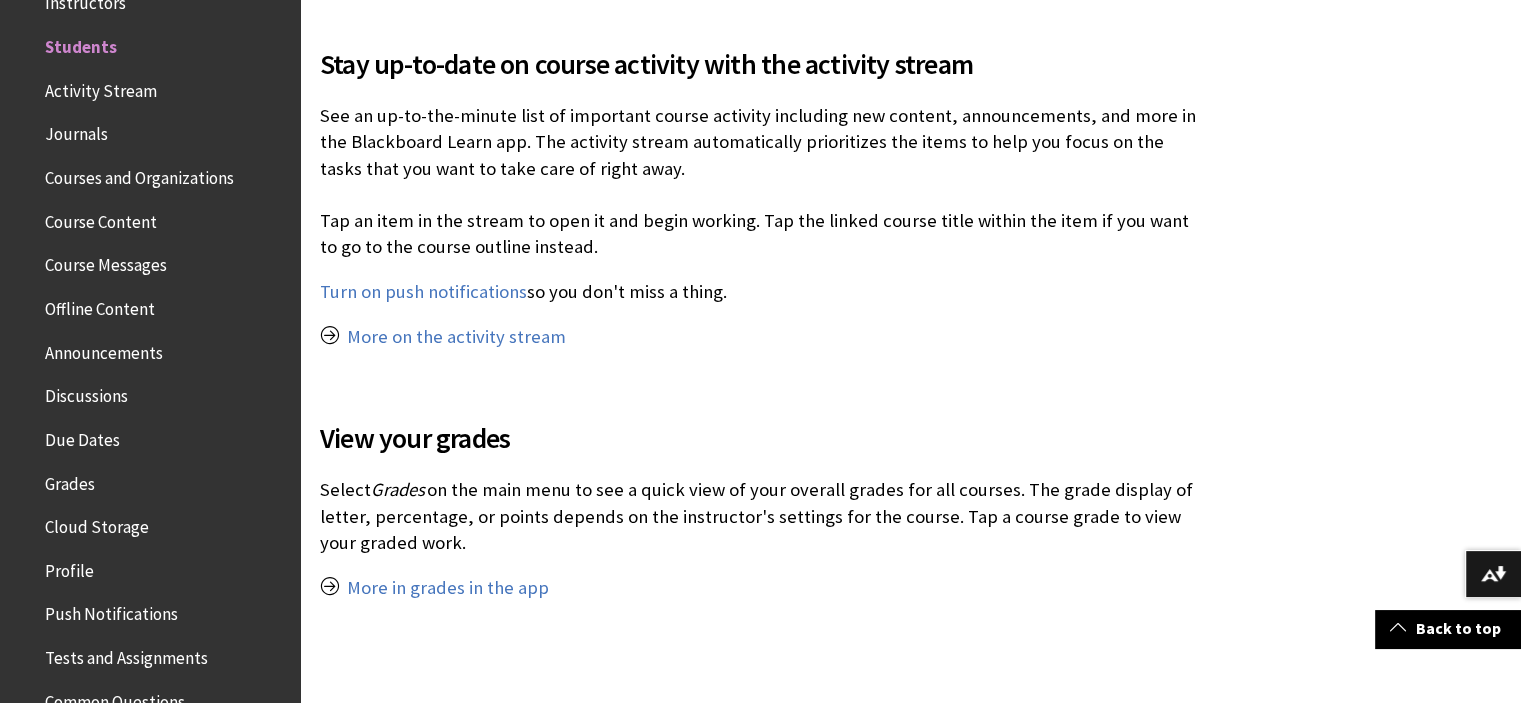 click on "Activity Stream" at bounding box center (101, 87) 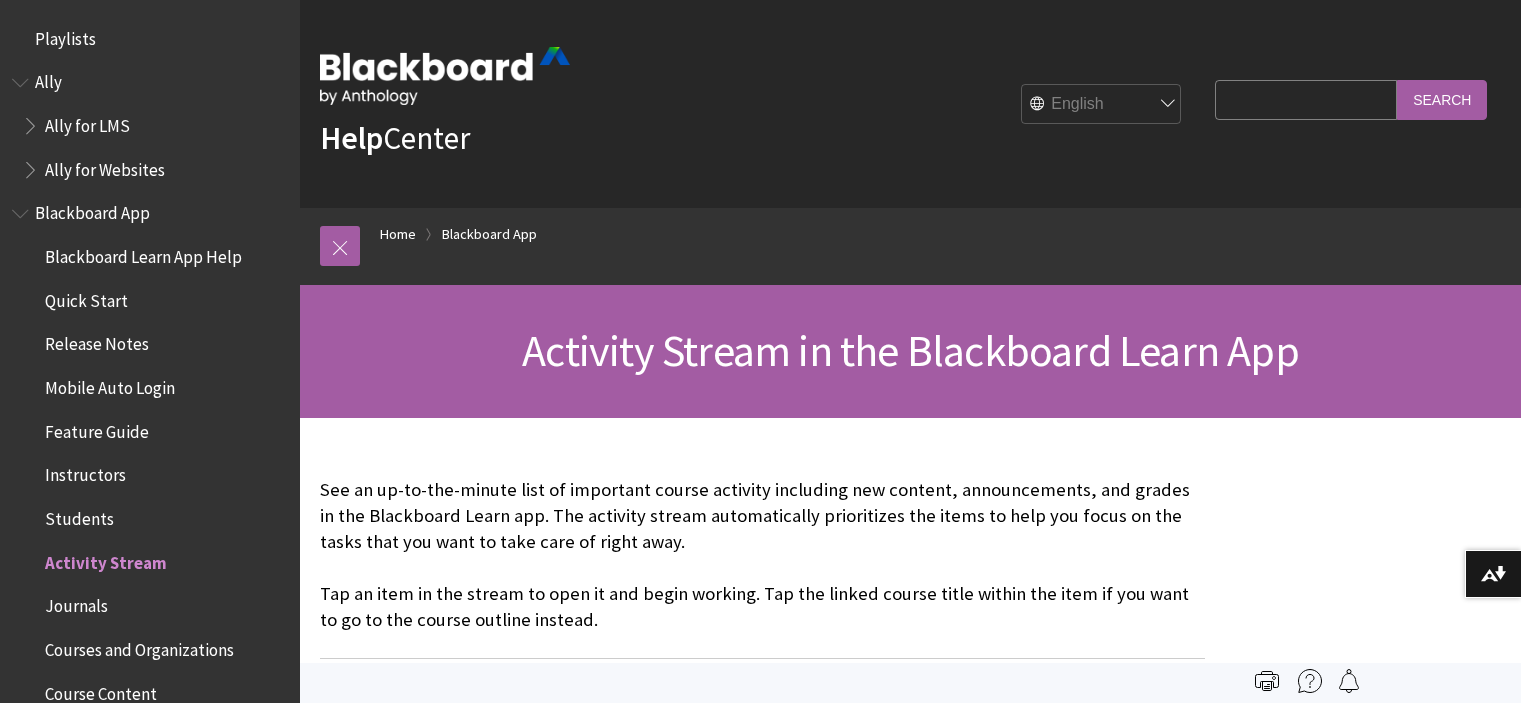 scroll, scrollTop: 0, scrollLeft: 0, axis: both 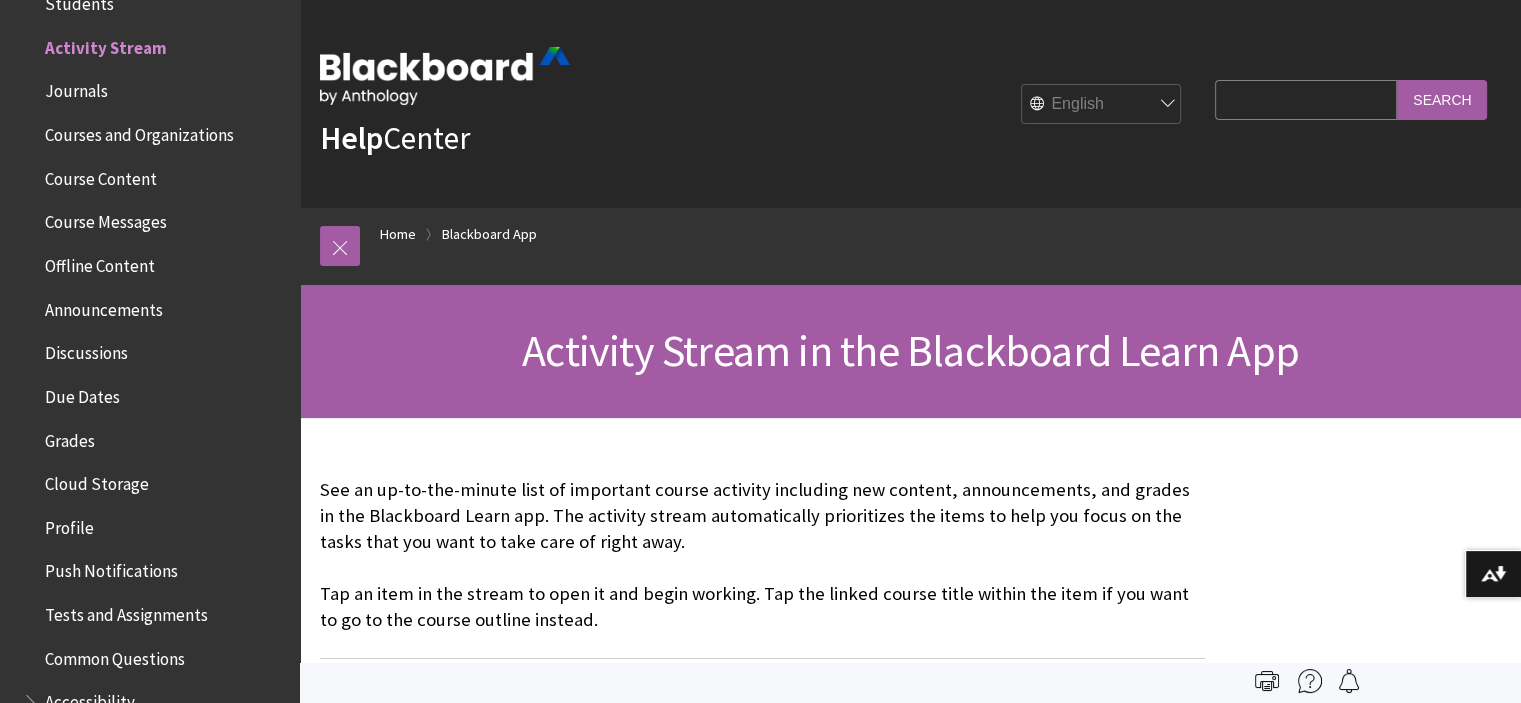 click on "Journals" at bounding box center [76, 88] 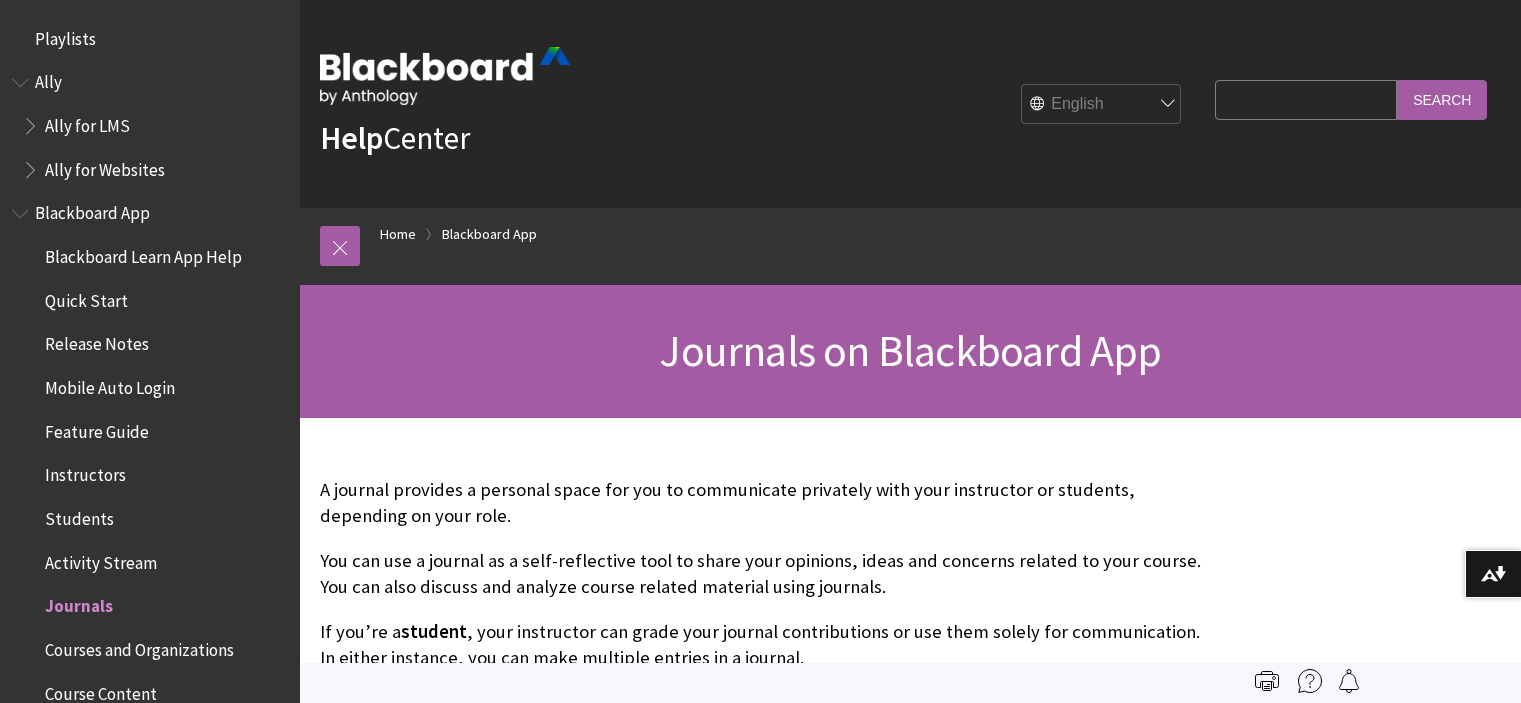 scroll, scrollTop: 0, scrollLeft: 0, axis: both 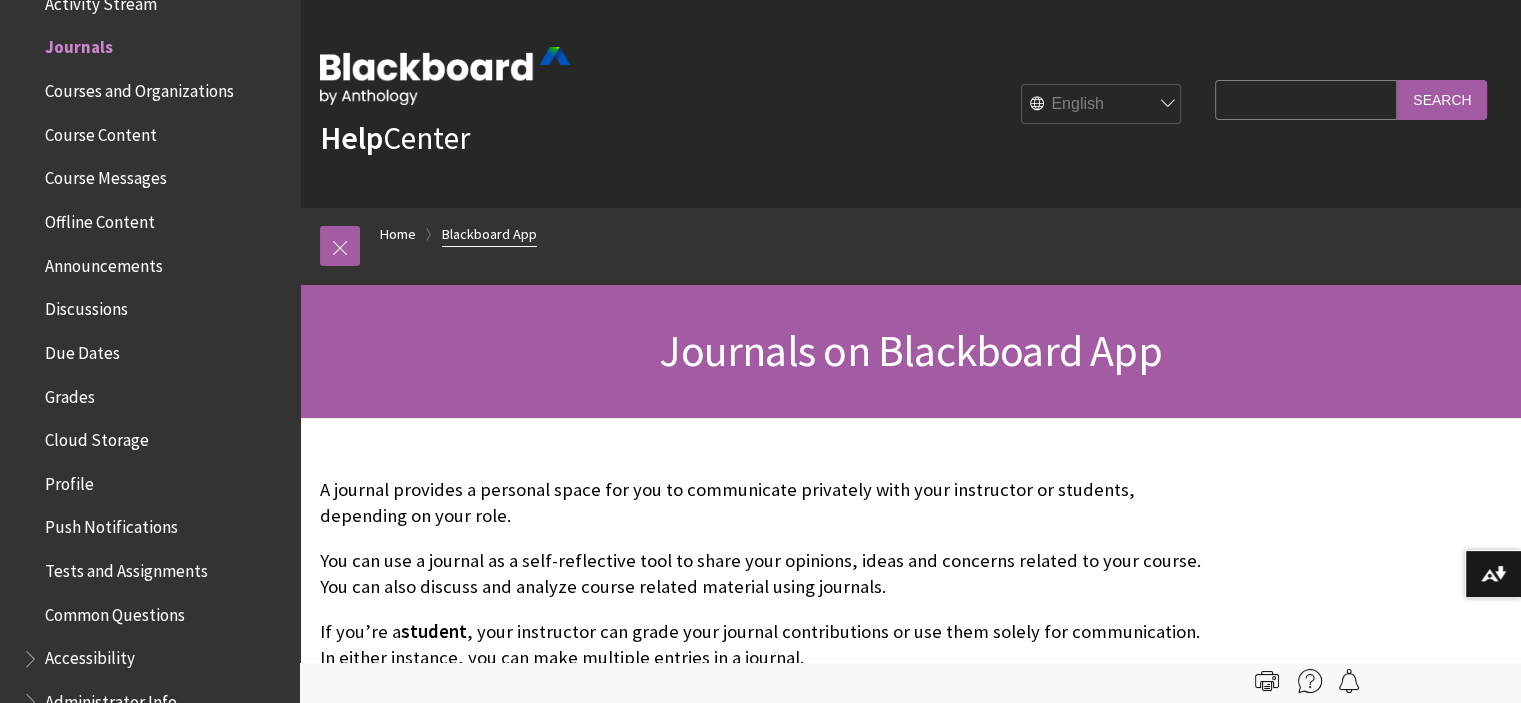 click on "Blackboard App" at bounding box center [489, 234] 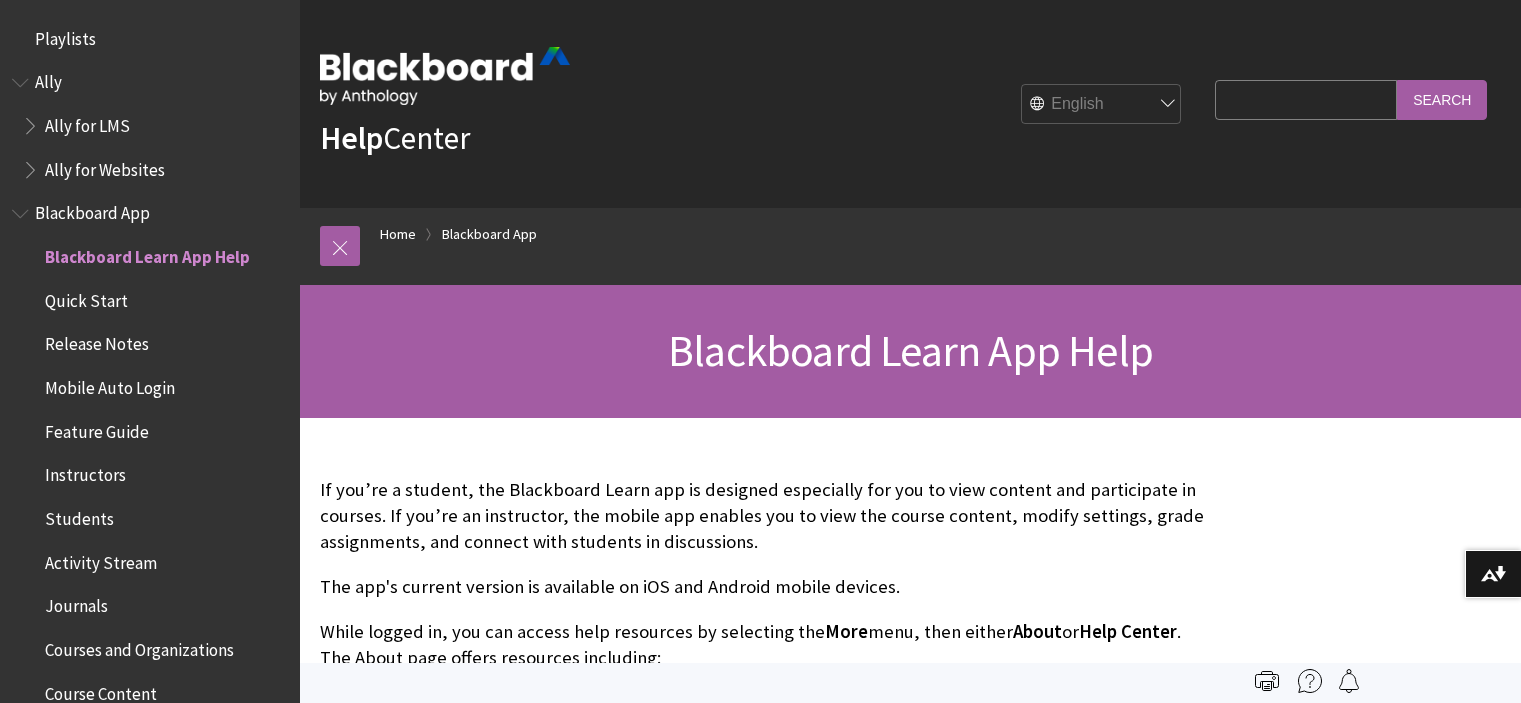 scroll, scrollTop: 0, scrollLeft: 0, axis: both 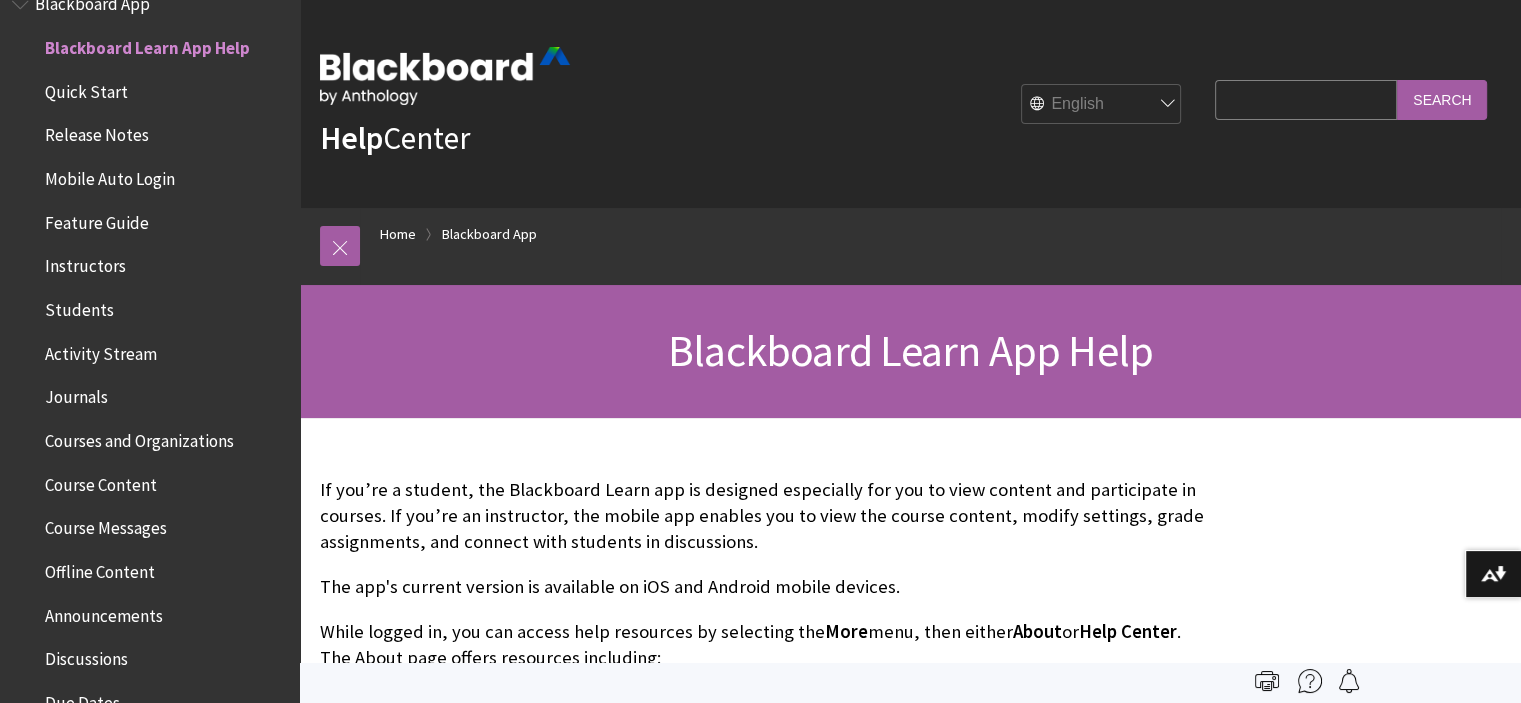 click on "Journals" at bounding box center (76, 394) 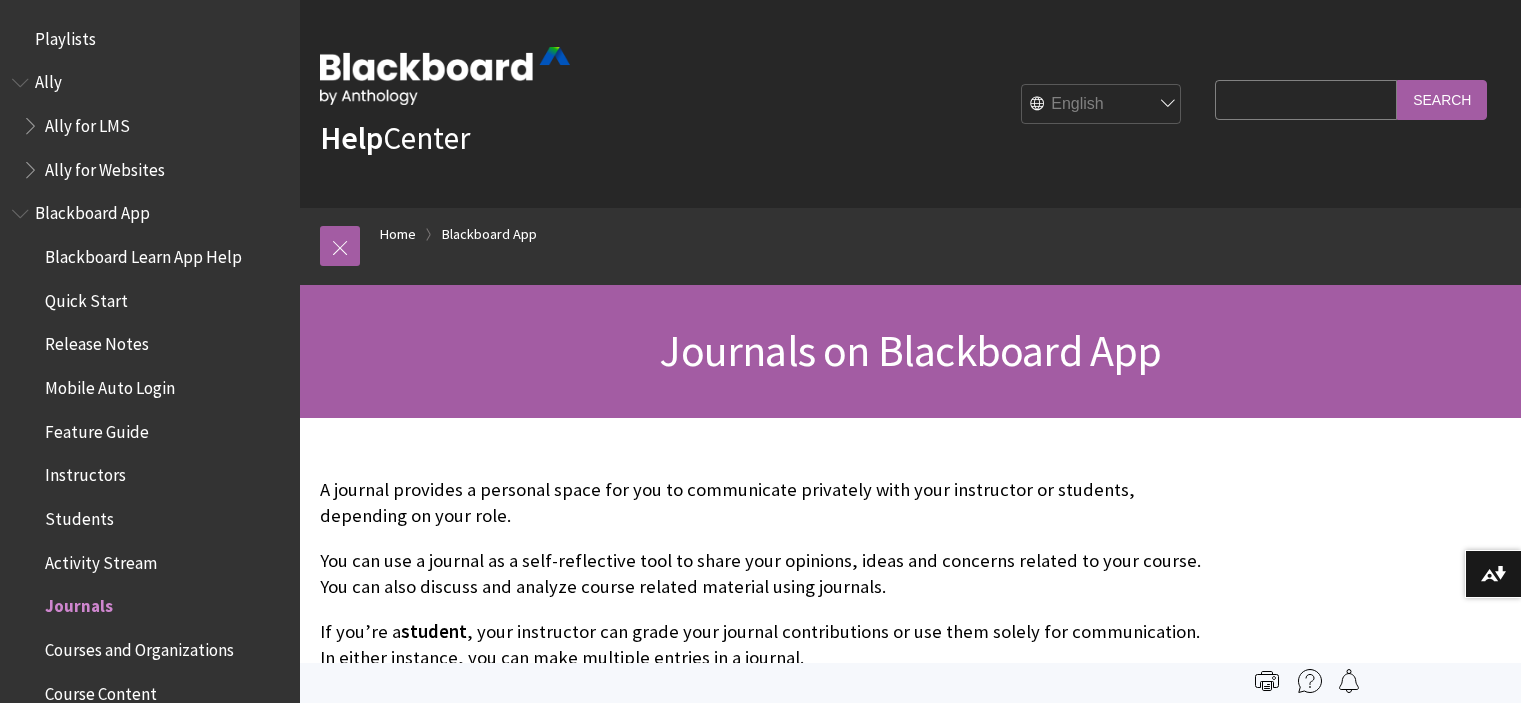 scroll, scrollTop: 0, scrollLeft: 0, axis: both 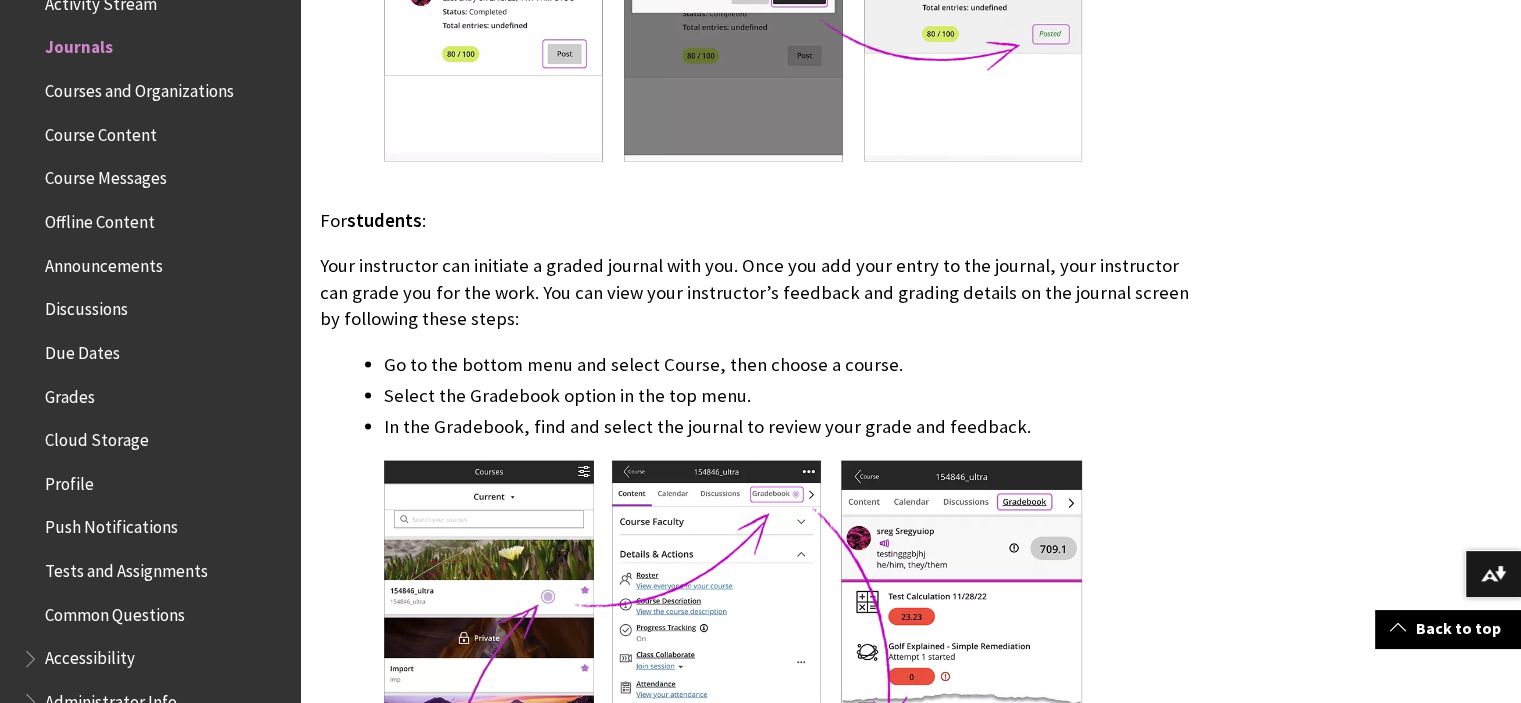 click on "Courses and Organizations" at bounding box center (139, 87) 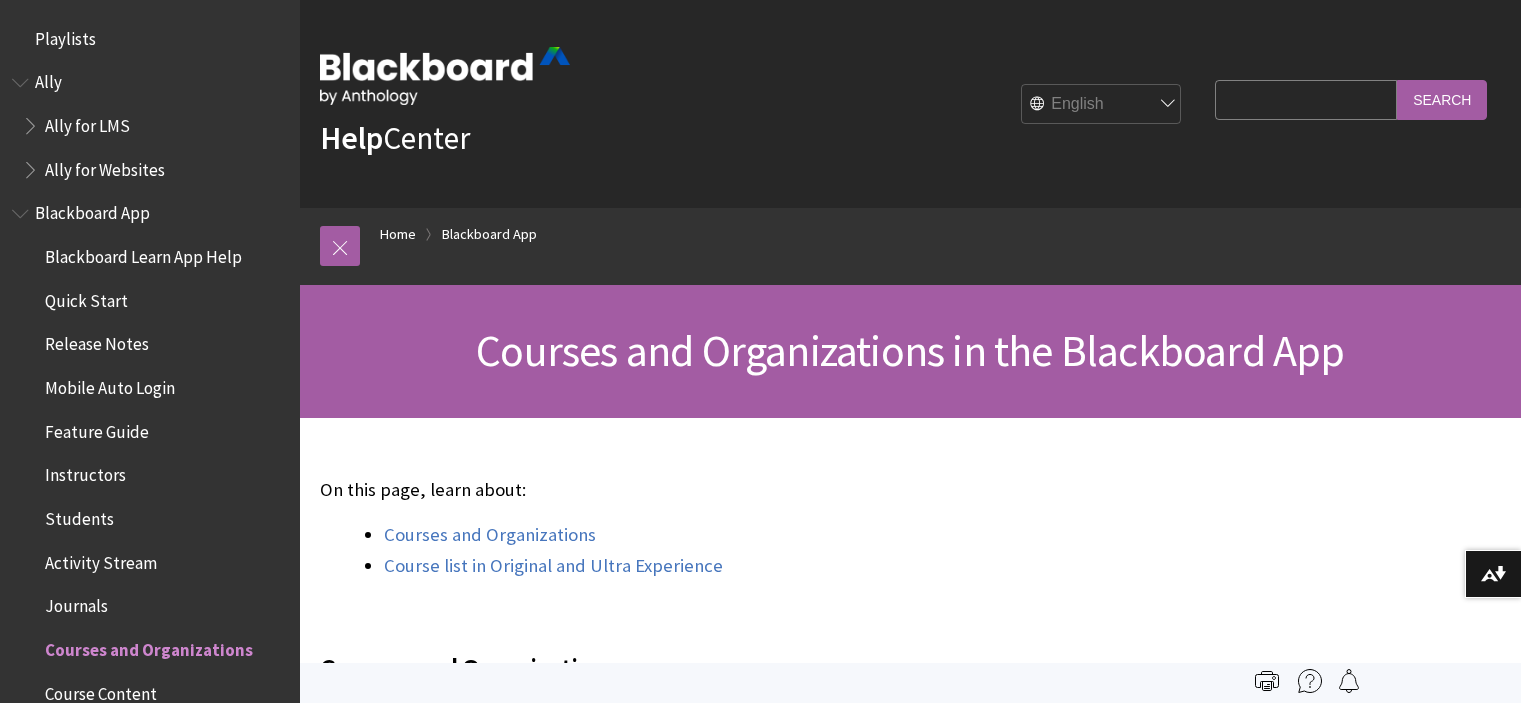 scroll, scrollTop: 0, scrollLeft: 0, axis: both 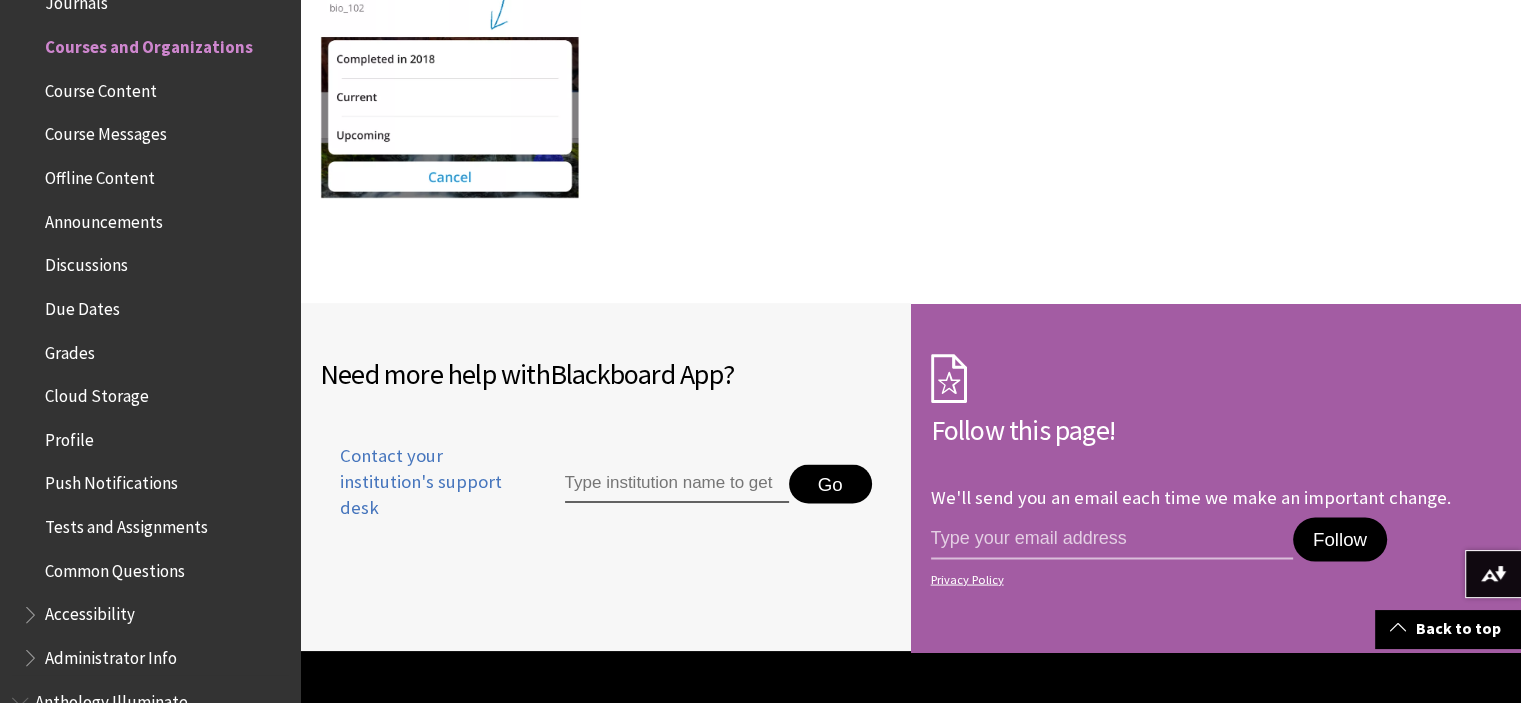 click on "Course Content" at bounding box center [101, 87] 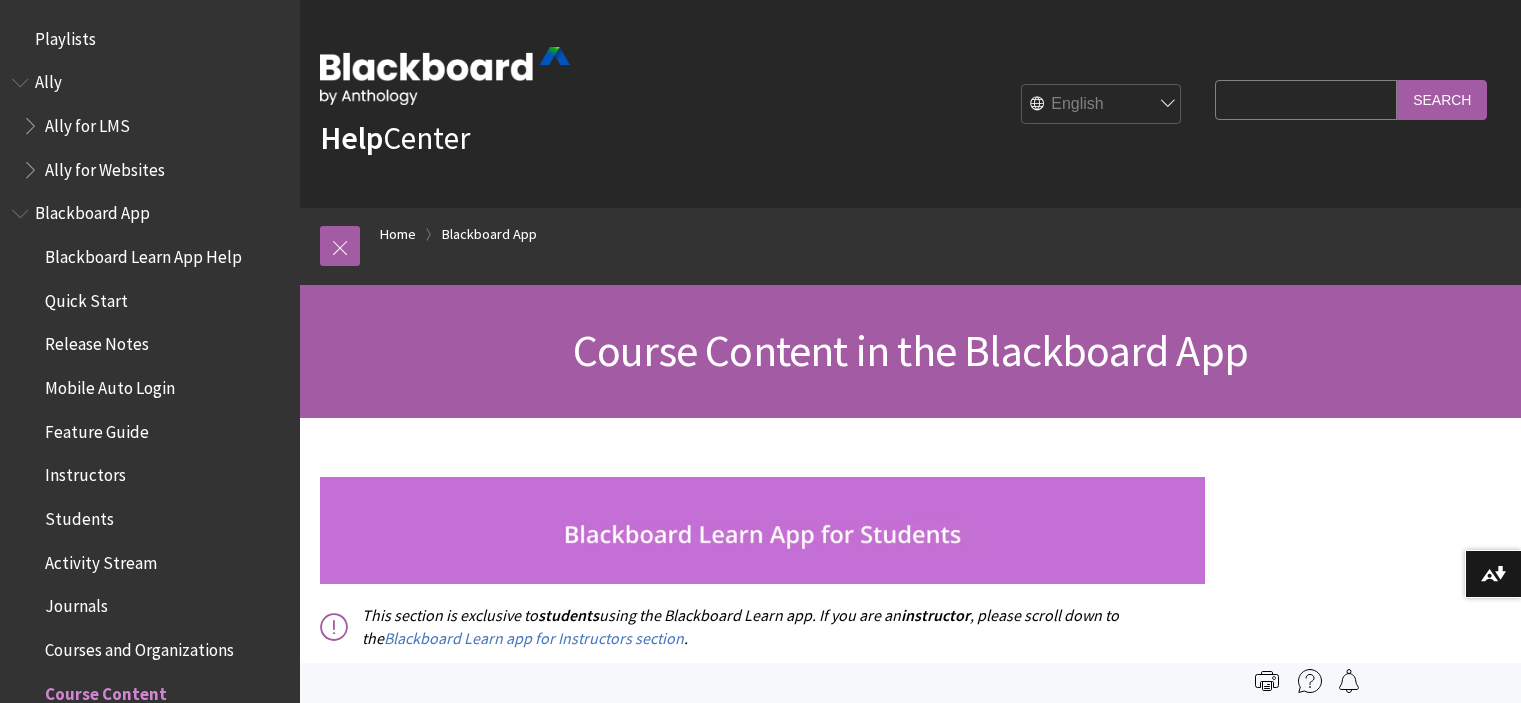scroll, scrollTop: 0, scrollLeft: 0, axis: both 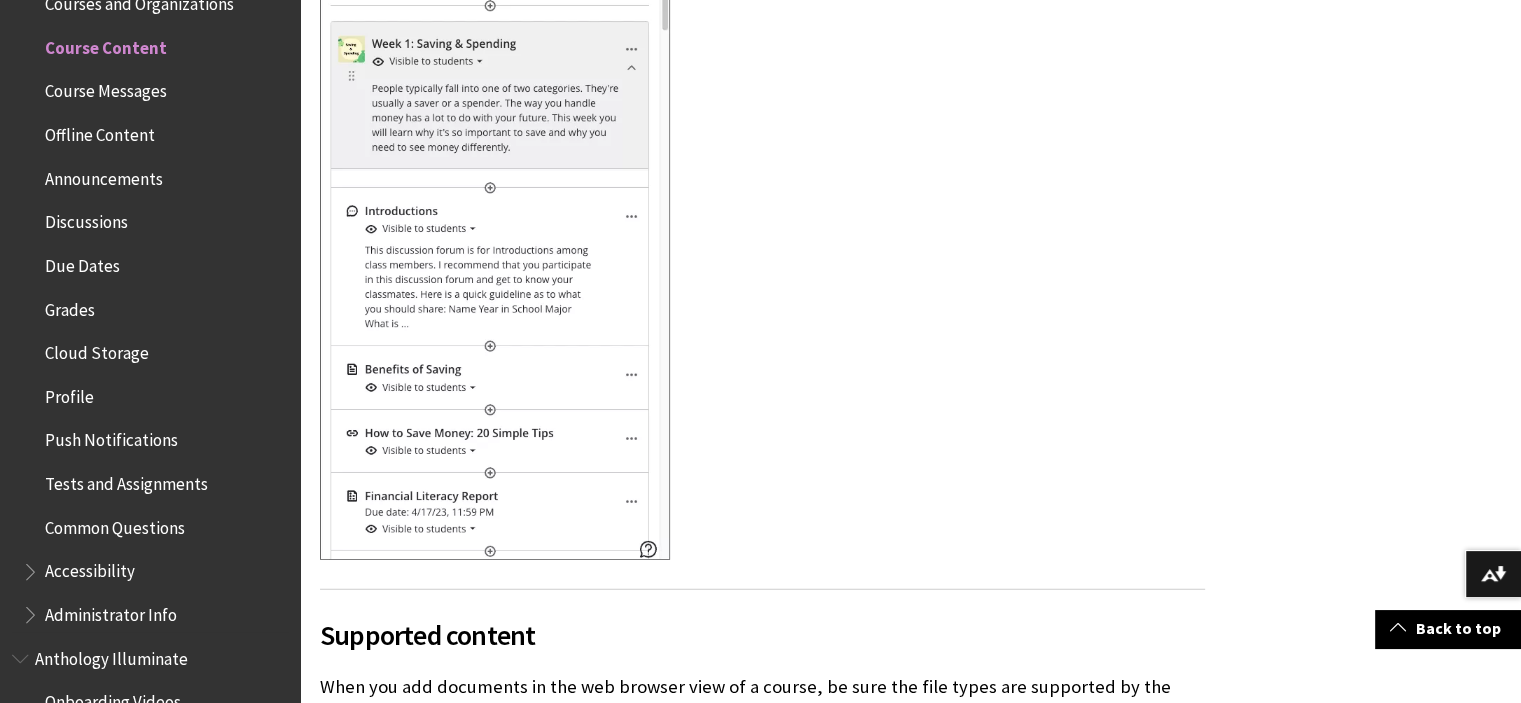 click on "Course Messages" at bounding box center [106, 88] 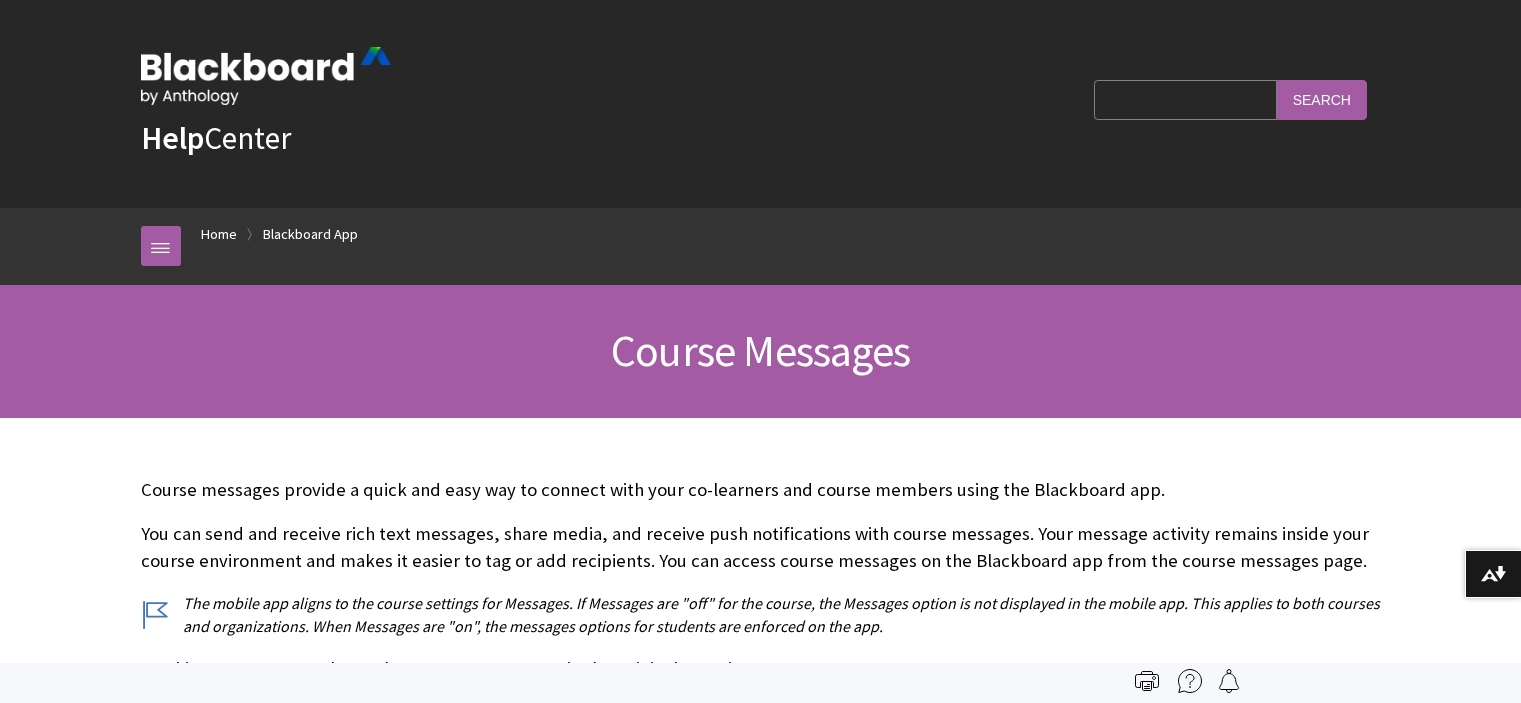 scroll, scrollTop: 0, scrollLeft: 0, axis: both 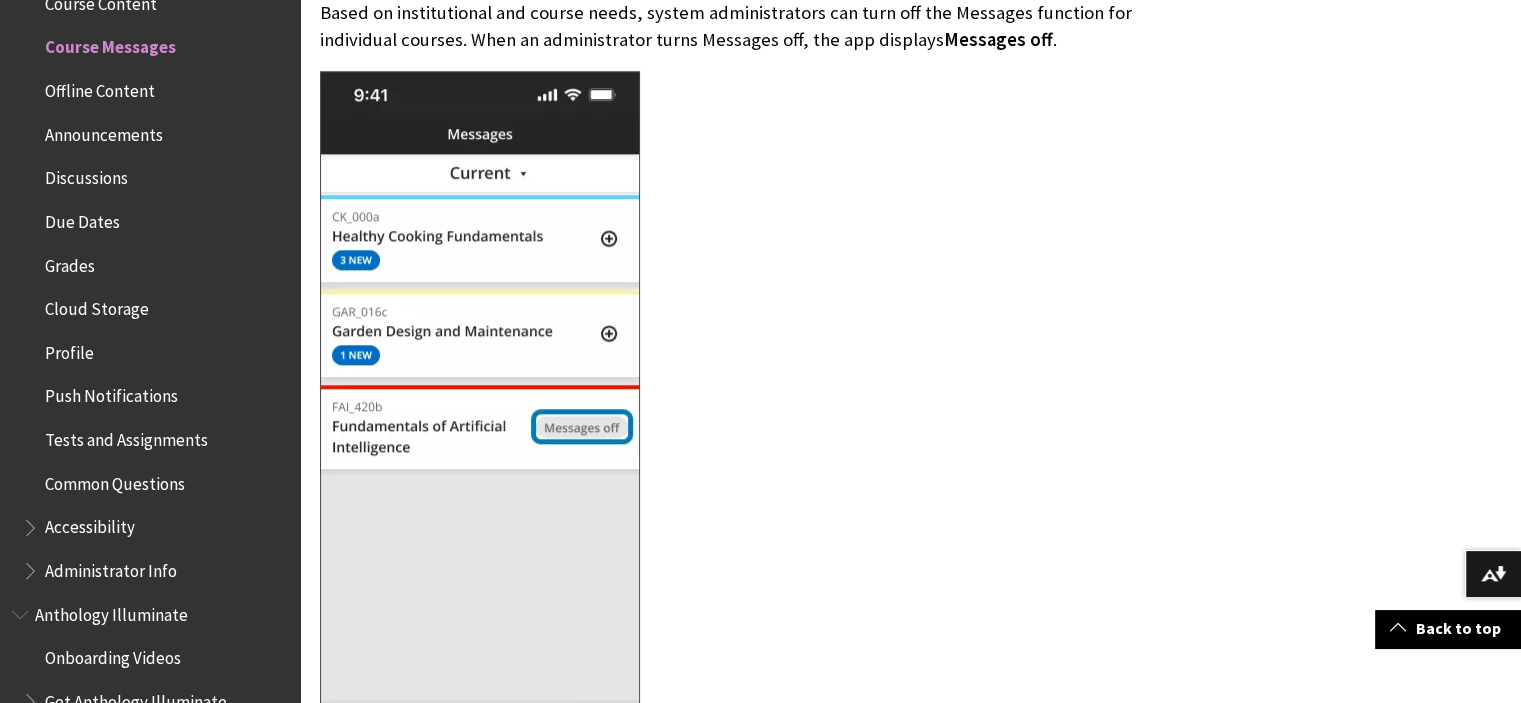 click on "Cloud Storage" at bounding box center (97, 305) 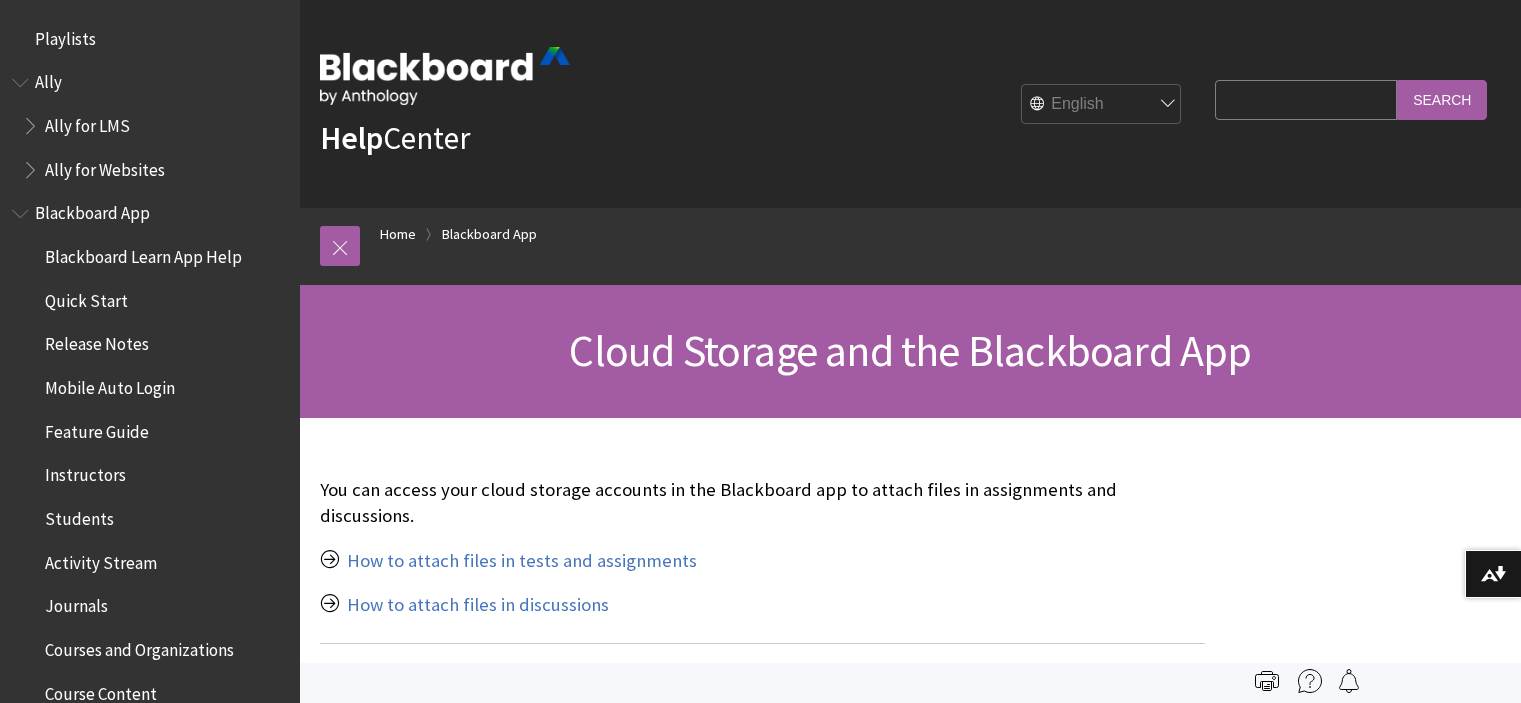 scroll, scrollTop: 0, scrollLeft: 0, axis: both 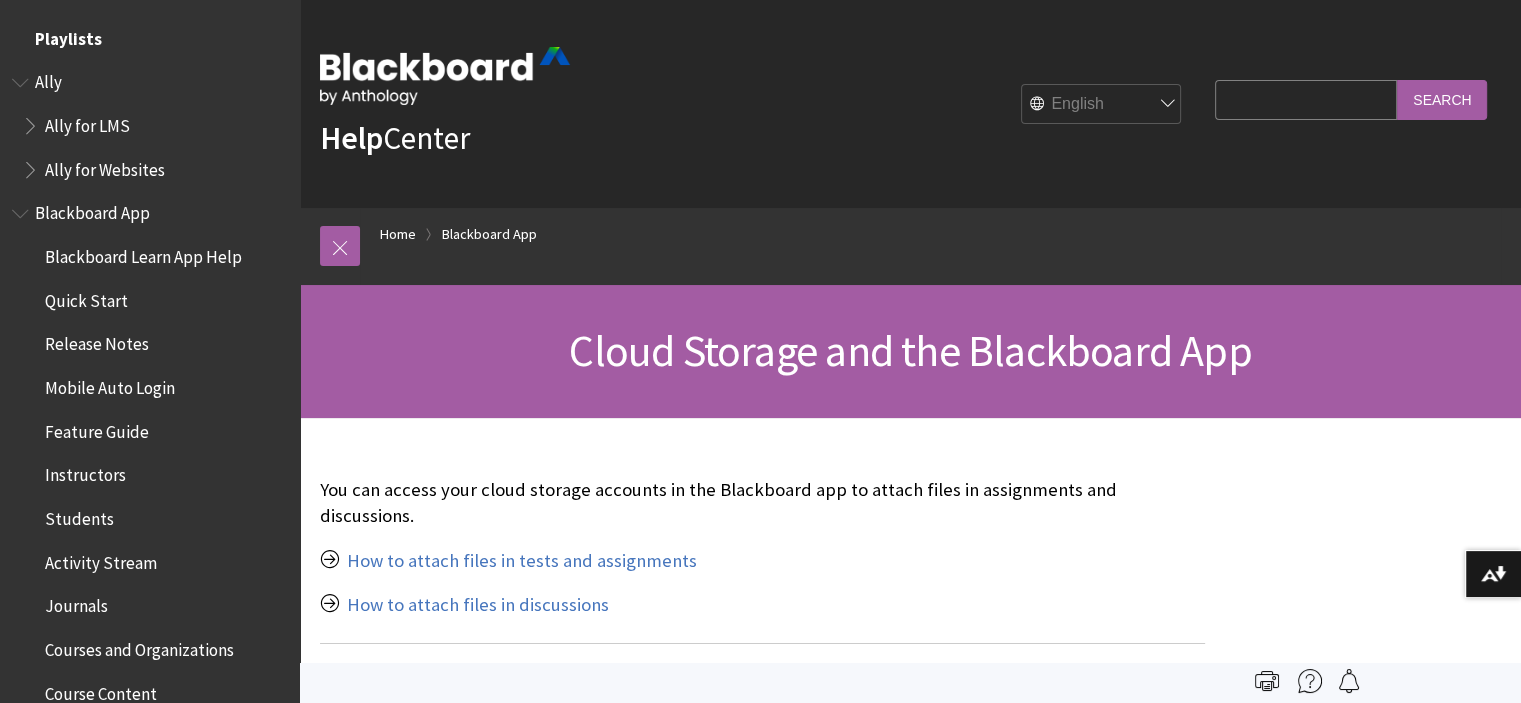 click on "Playlists" at bounding box center (68, 35) 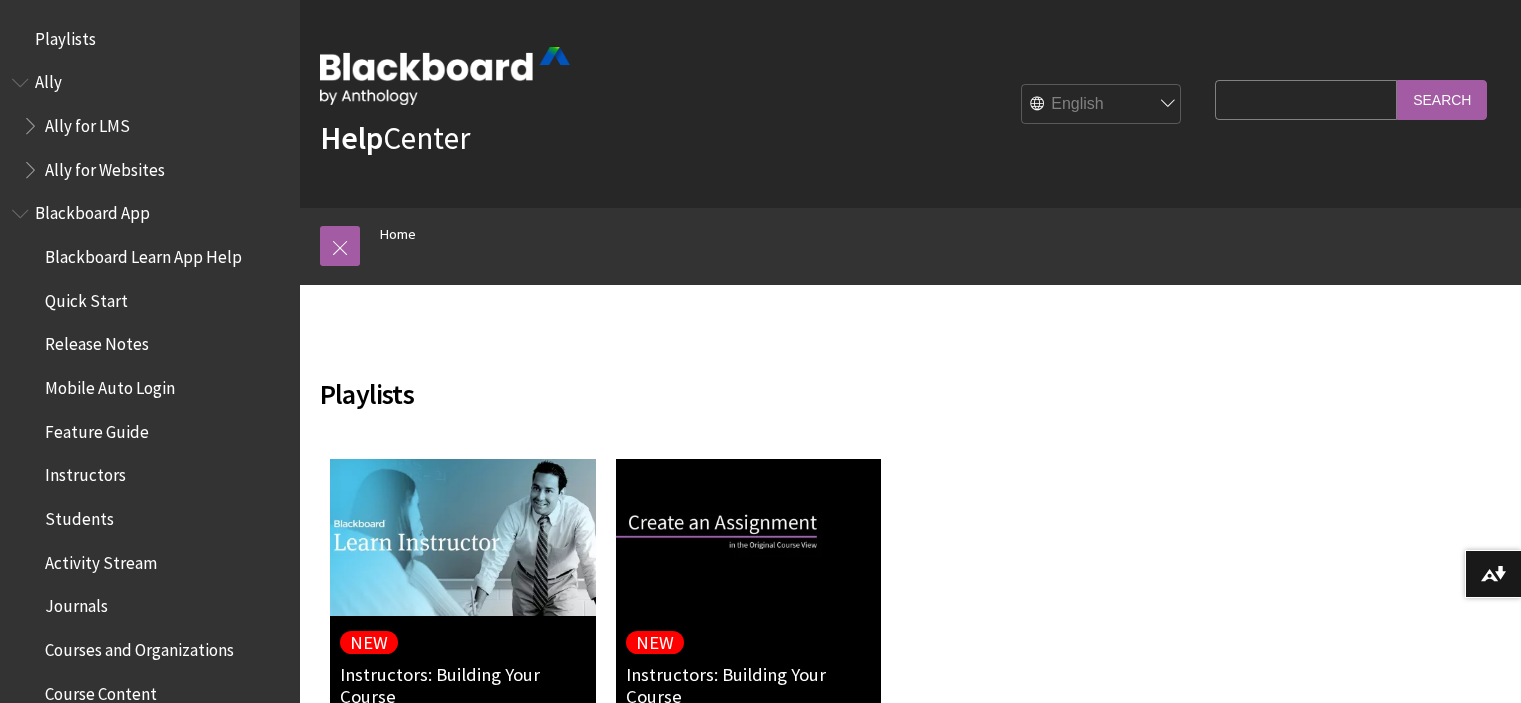 scroll, scrollTop: 0, scrollLeft: 0, axis: both 